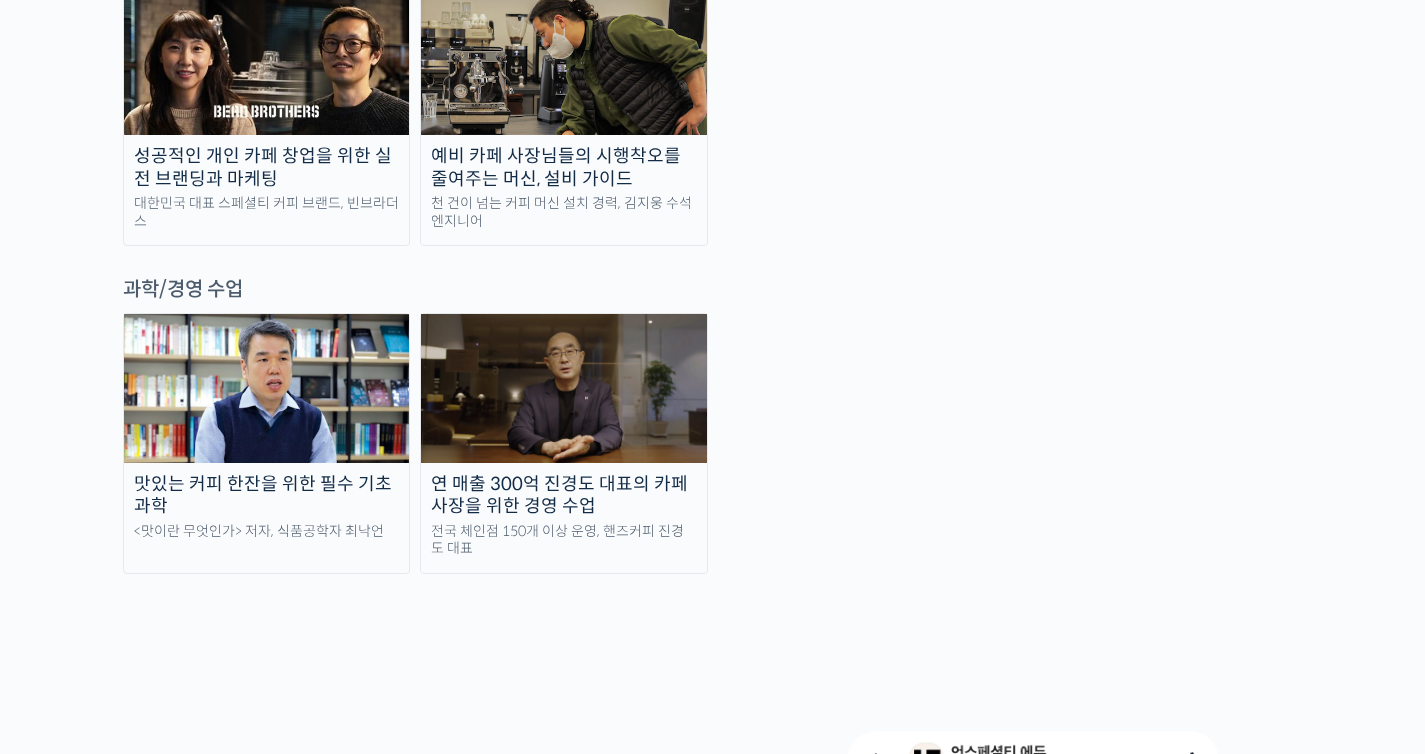 scroll, scrollTop: 4258, scrollLeft: 0, axis: vertical 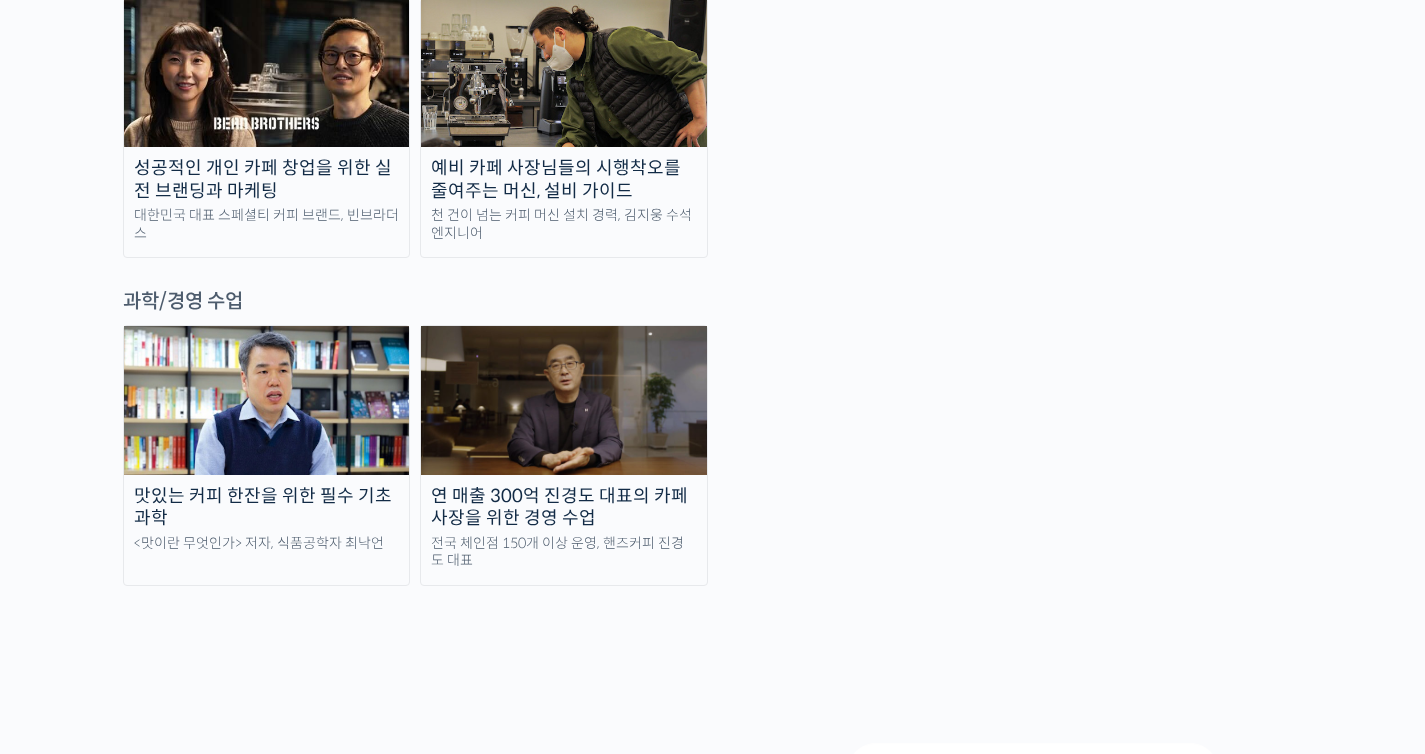 click at bounding box center [564, 400] 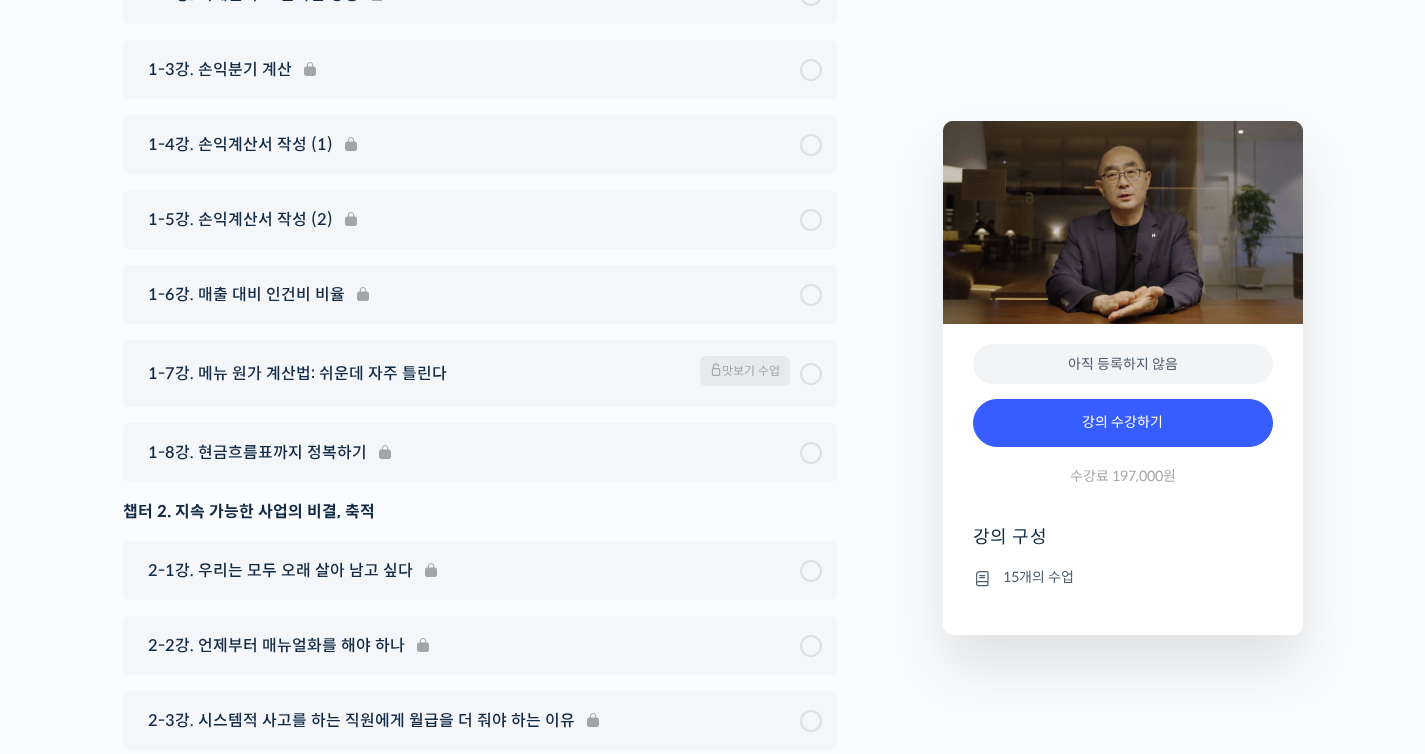 scroll, scrollTop: 7050, scrollLeft: 0, axis: vertical 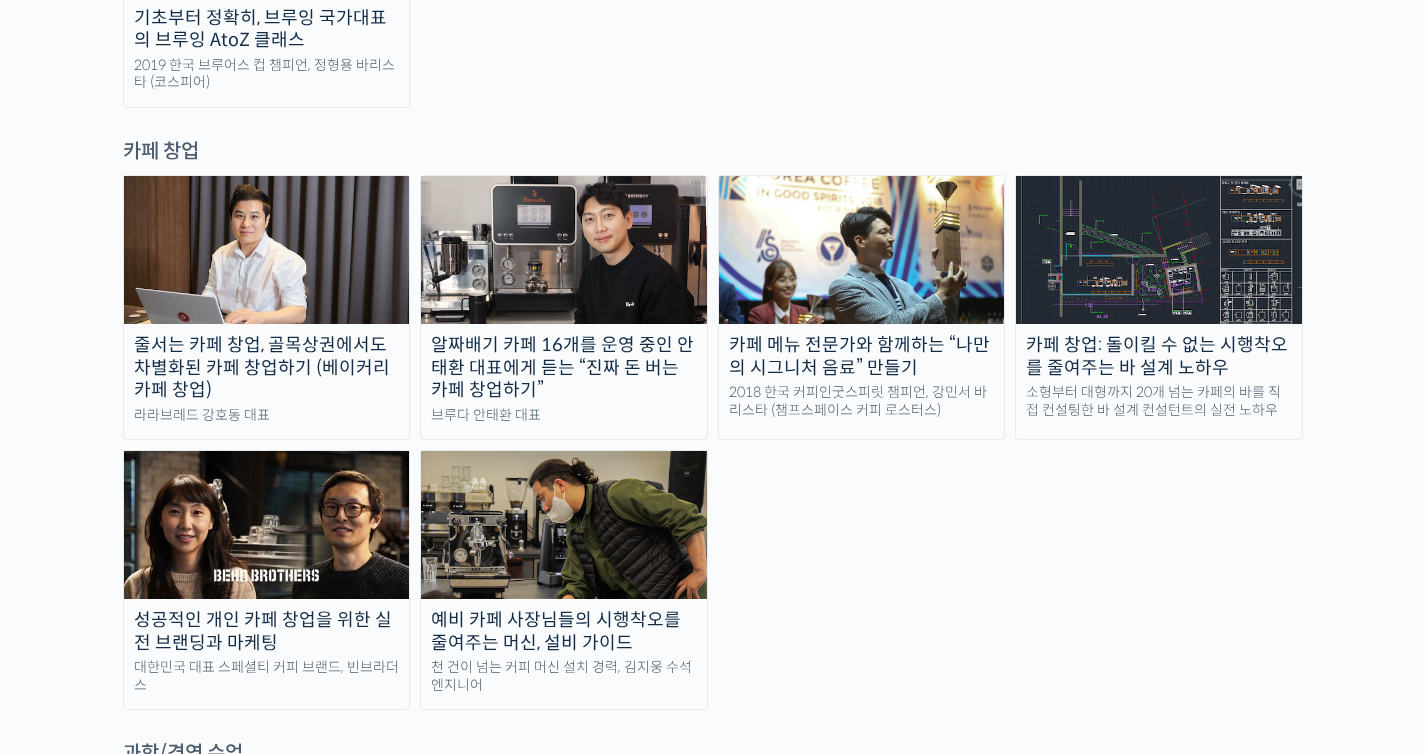 click at bounding box center [267, 525] 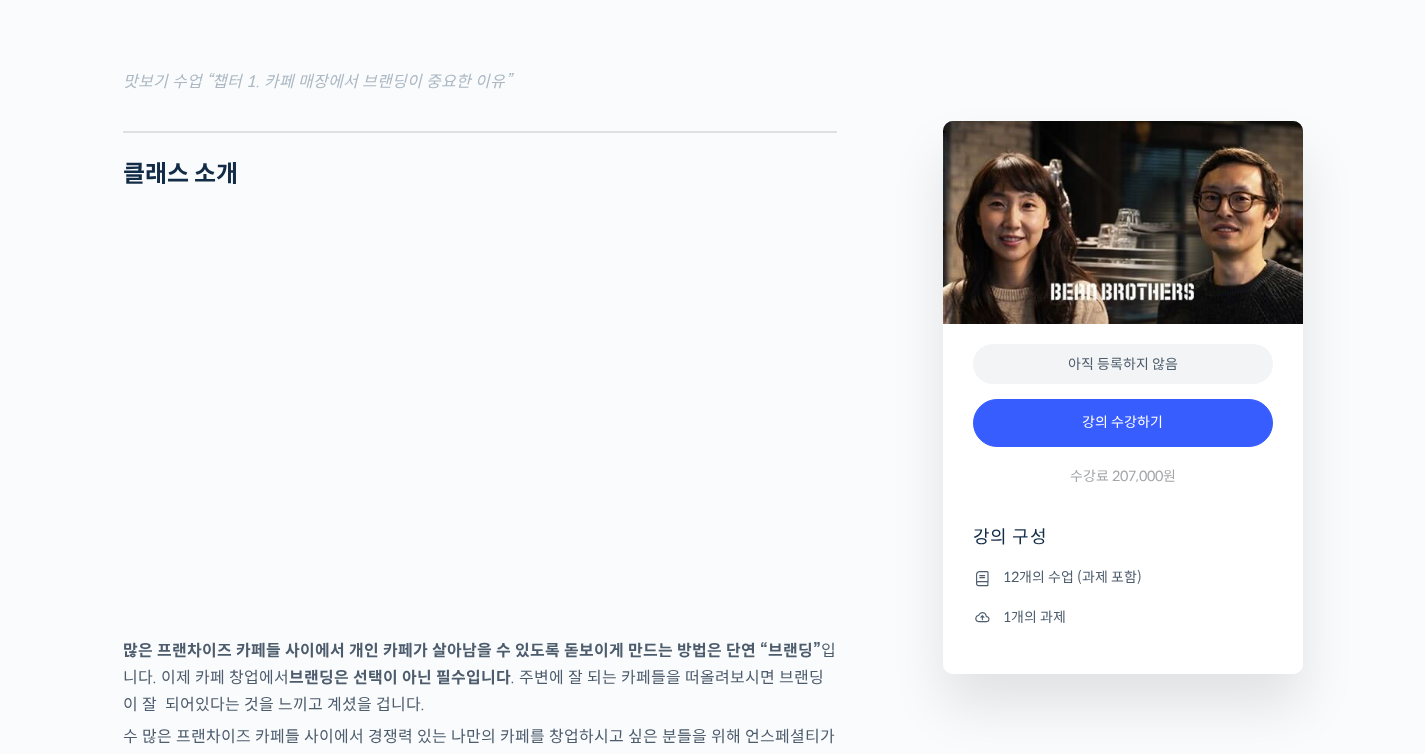 scroll, scrollTop: 3001, scrollLeft: 0, axis: vertical 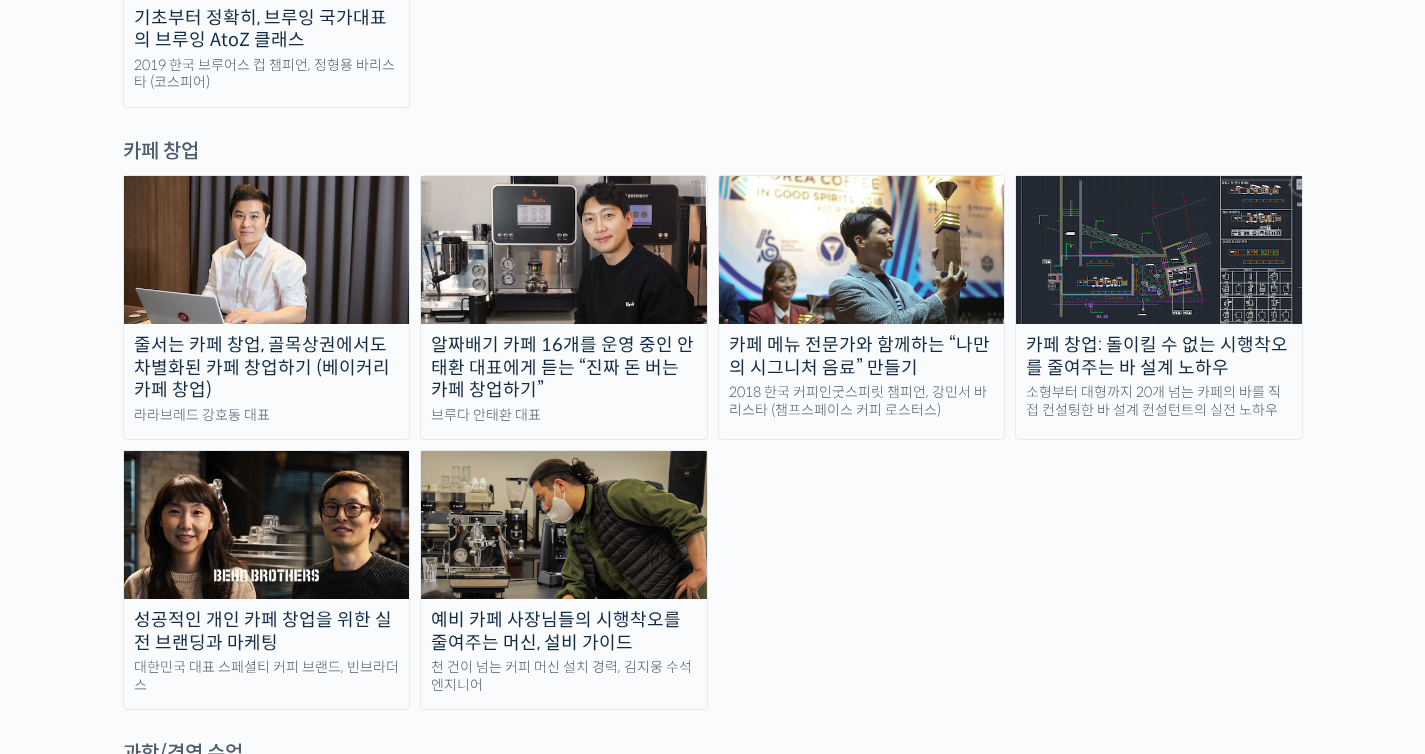 click at bounding box center [267, 250] 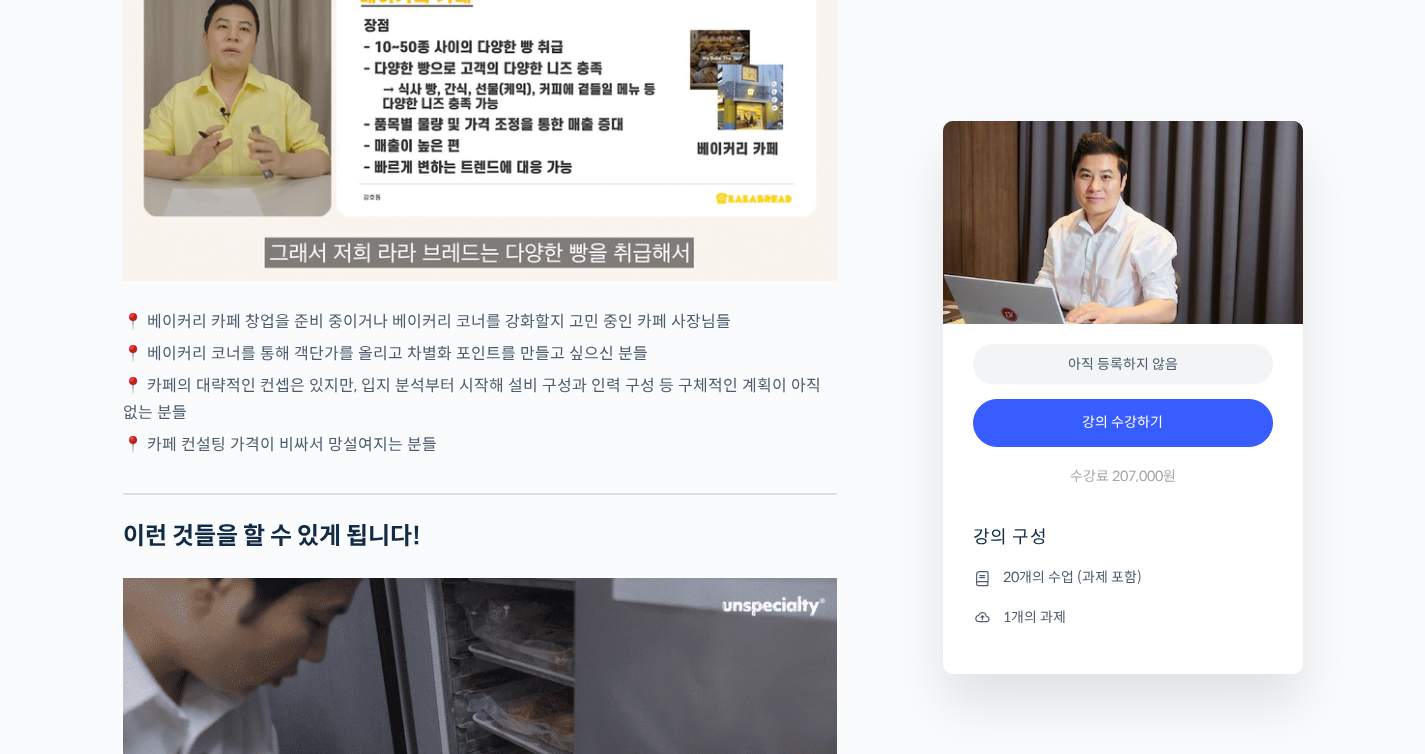 scroll, scrollTop: 3893, scrollLeft: 0, axis: vertical 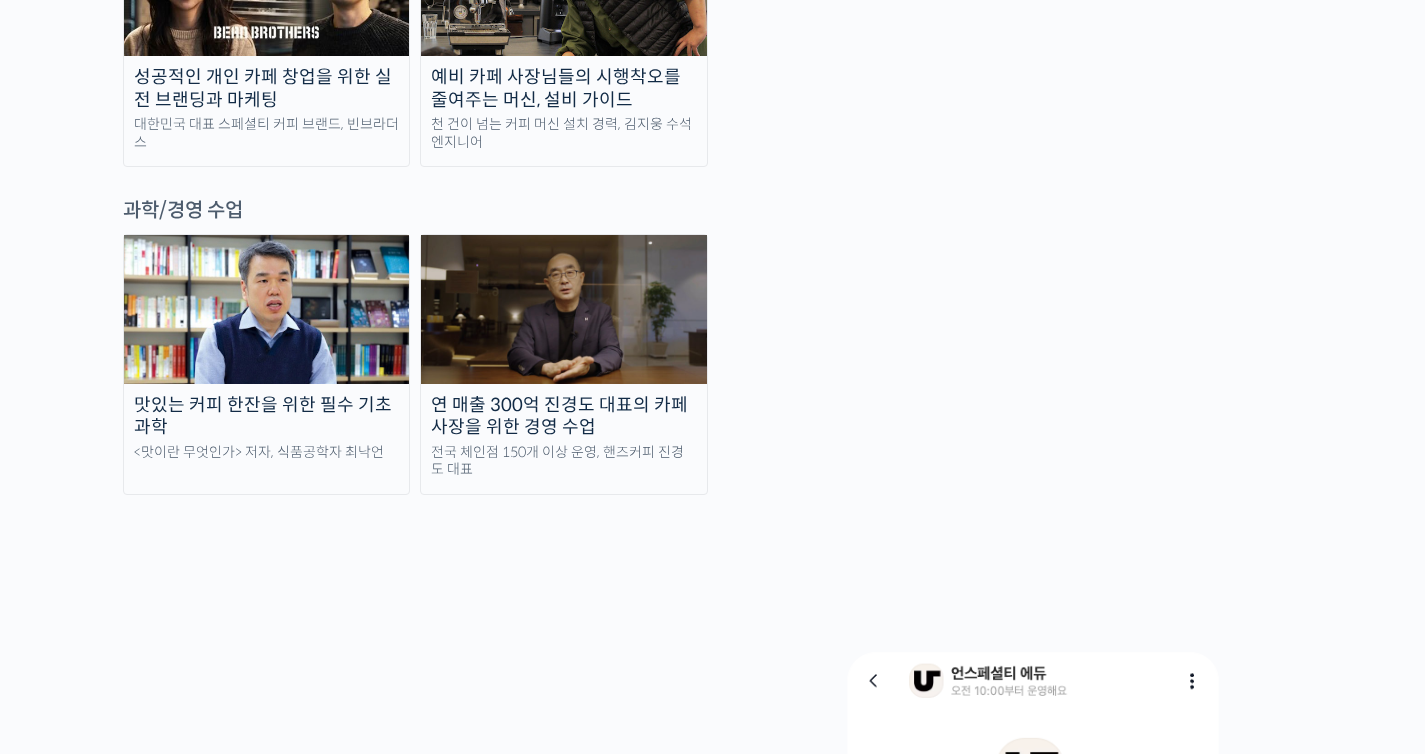 click at bounding box center [564, 309] 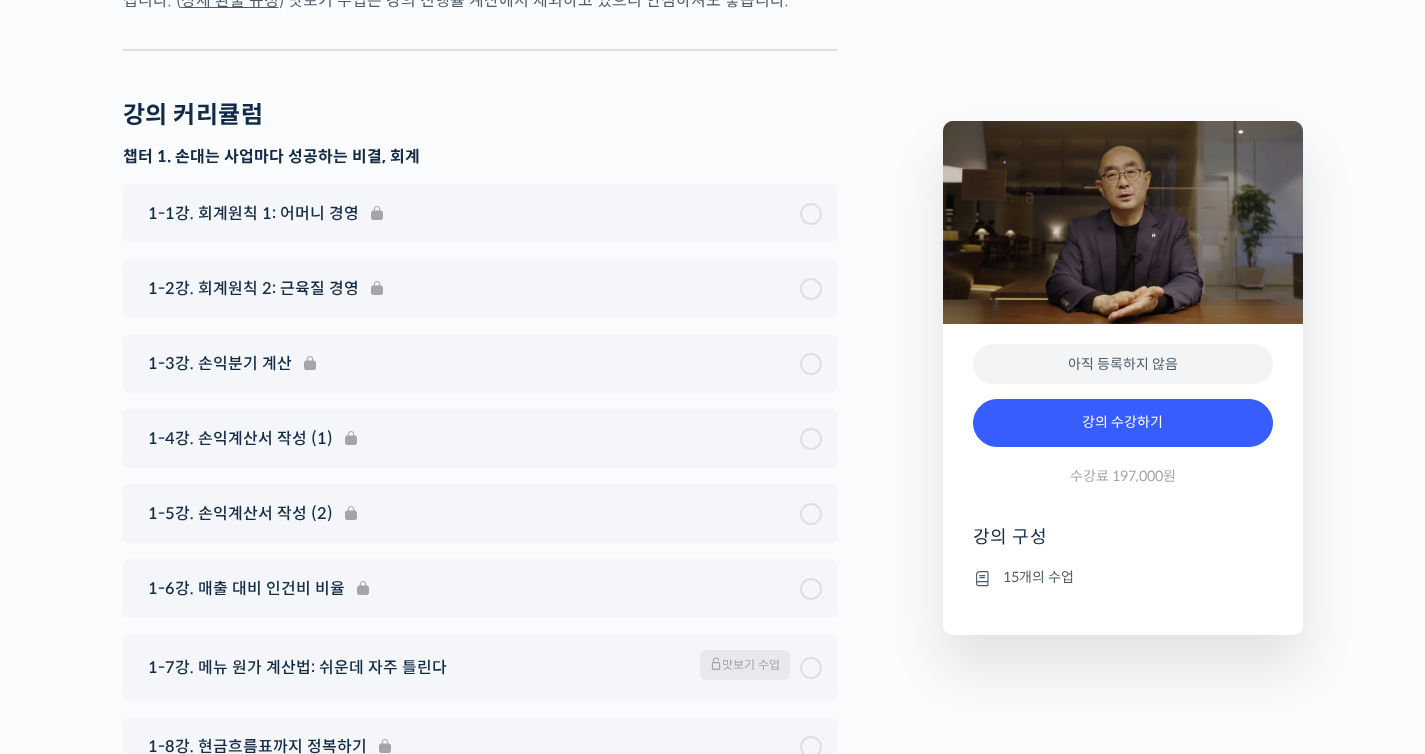 scroll, scrollTop: 6996, scrollLeft: 0, axis: vertical 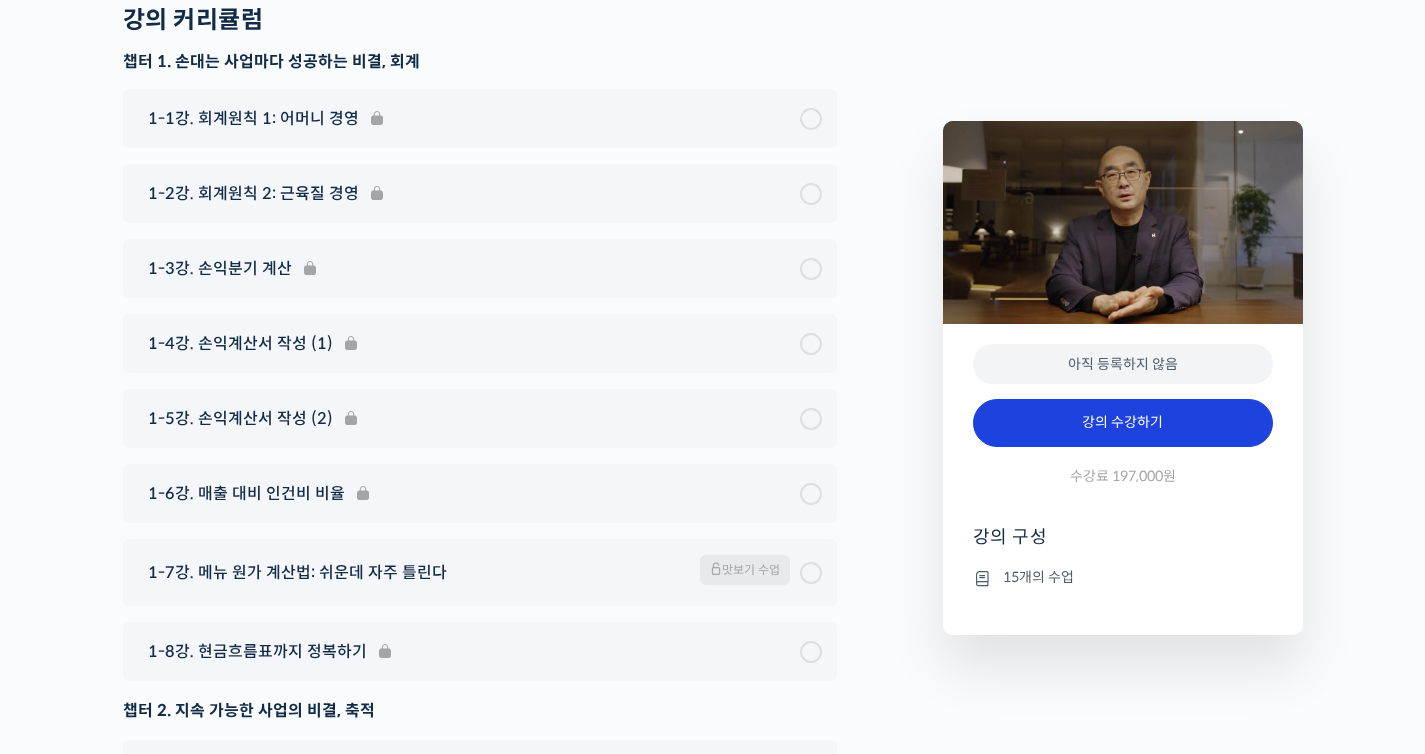 click on "강의 수강하기" at bounding box center (1123, 423) 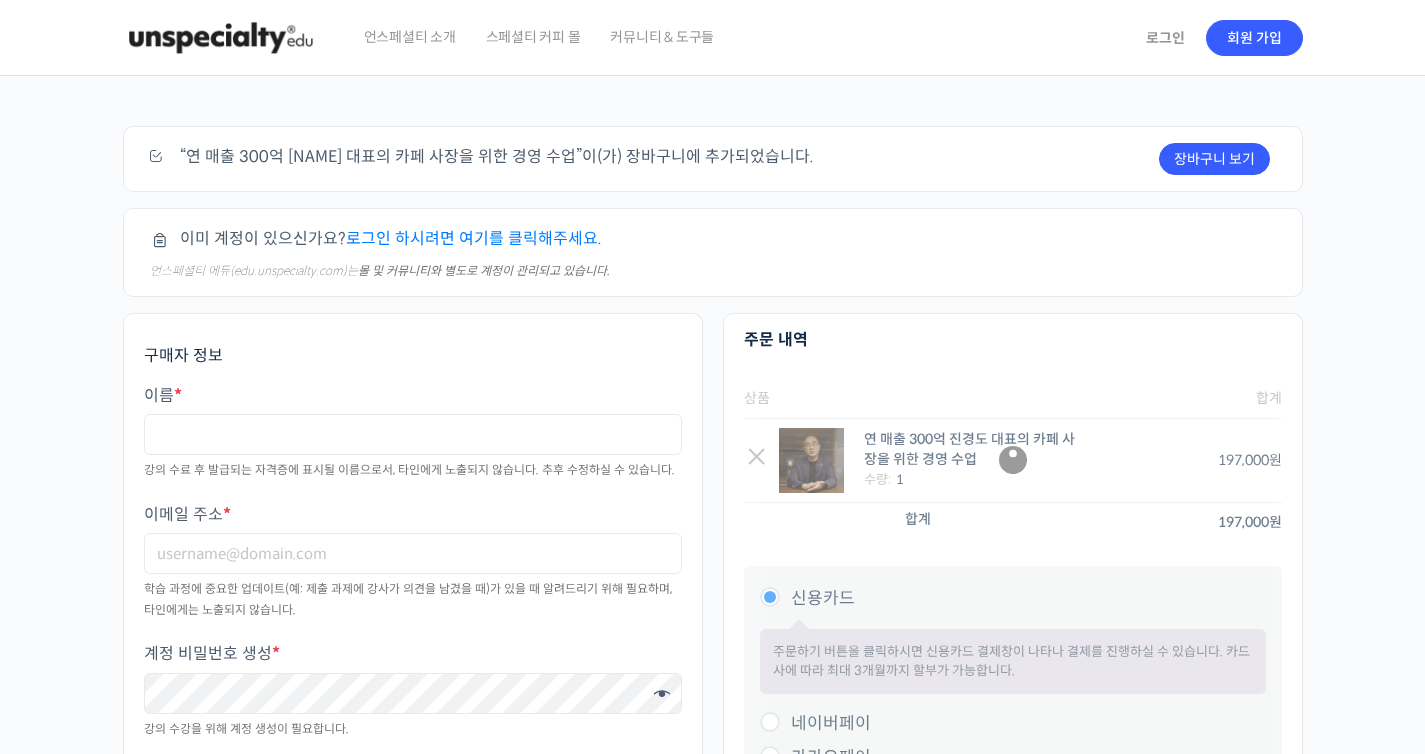 scroll, scrollTop: 0, scrollLeft: 0, axis: both 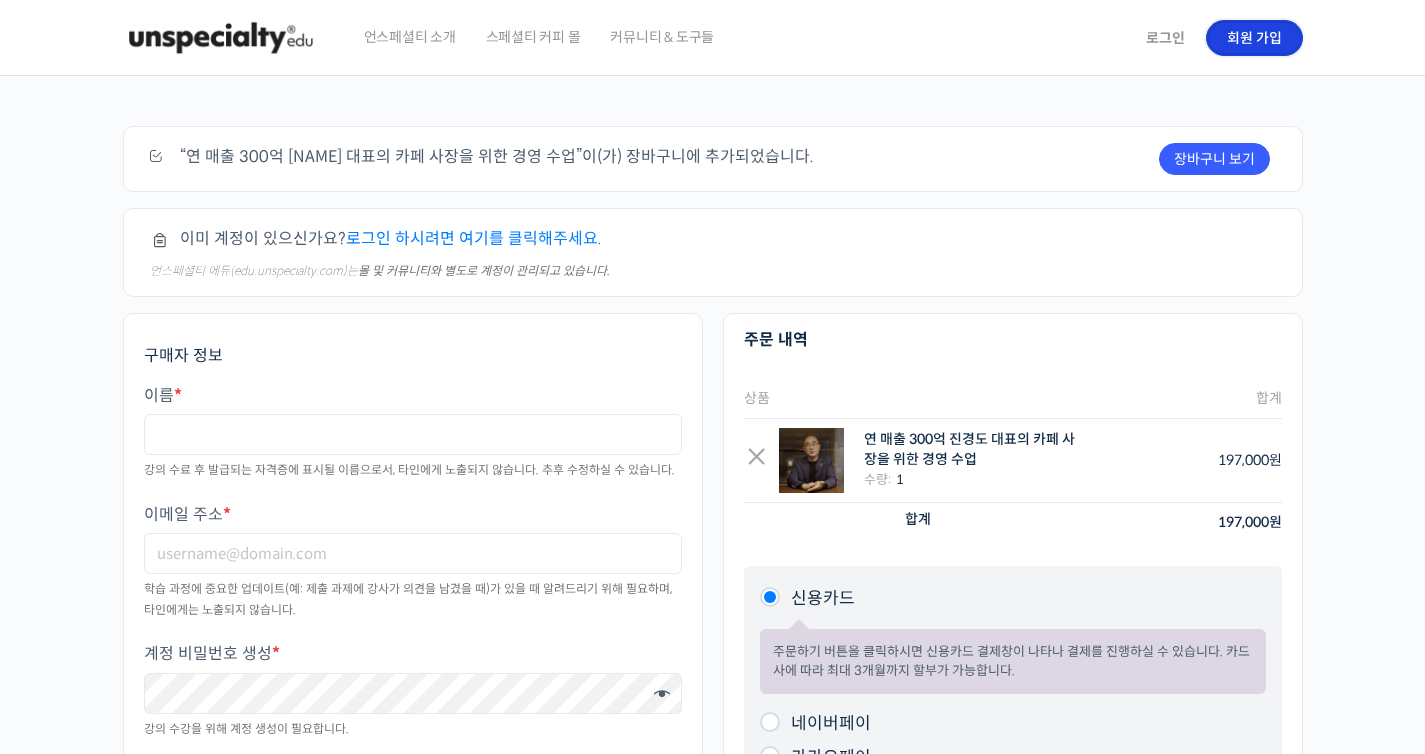 click on "회원 가입" at bounding box center [1254, 38] 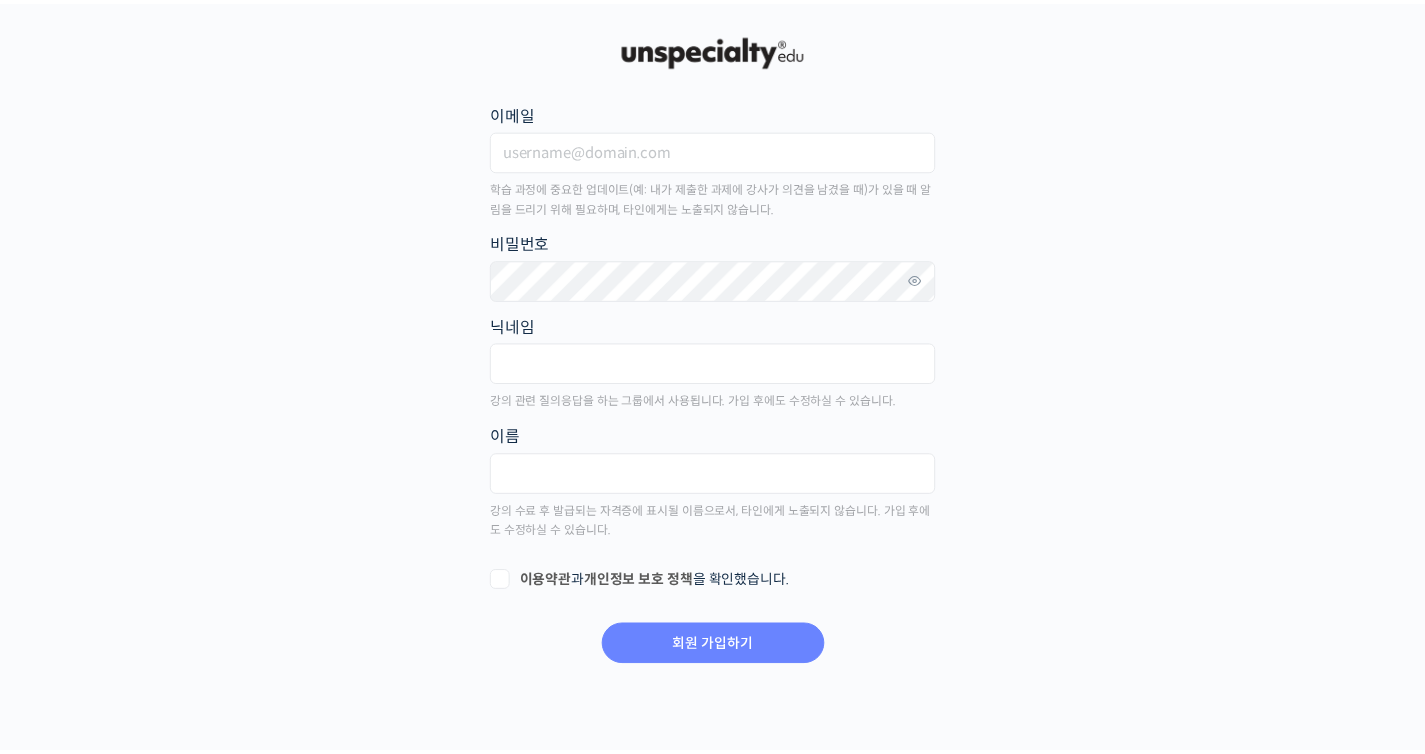 scroll, scrollTop: 0, scrollLeft: 0, axis: both 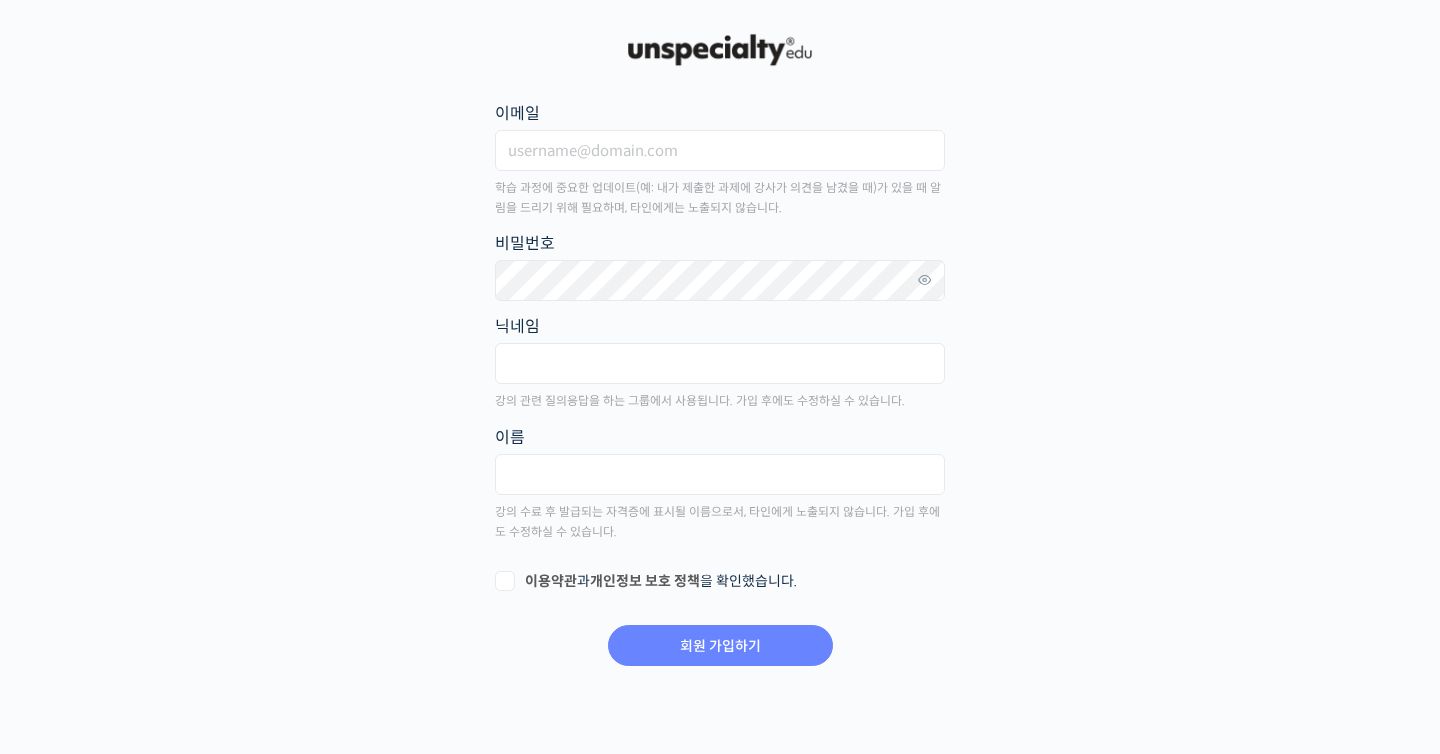 click on "이메일
학습 과정에 중요한 업데이트(예: 내가 제출한 과제에 강사가 의견을 남겼을 때)가 있을 때 알림을 드리기 위해 필요하며, 타인에게는 노출되지 않습니다." at bounding box center (720, 159) 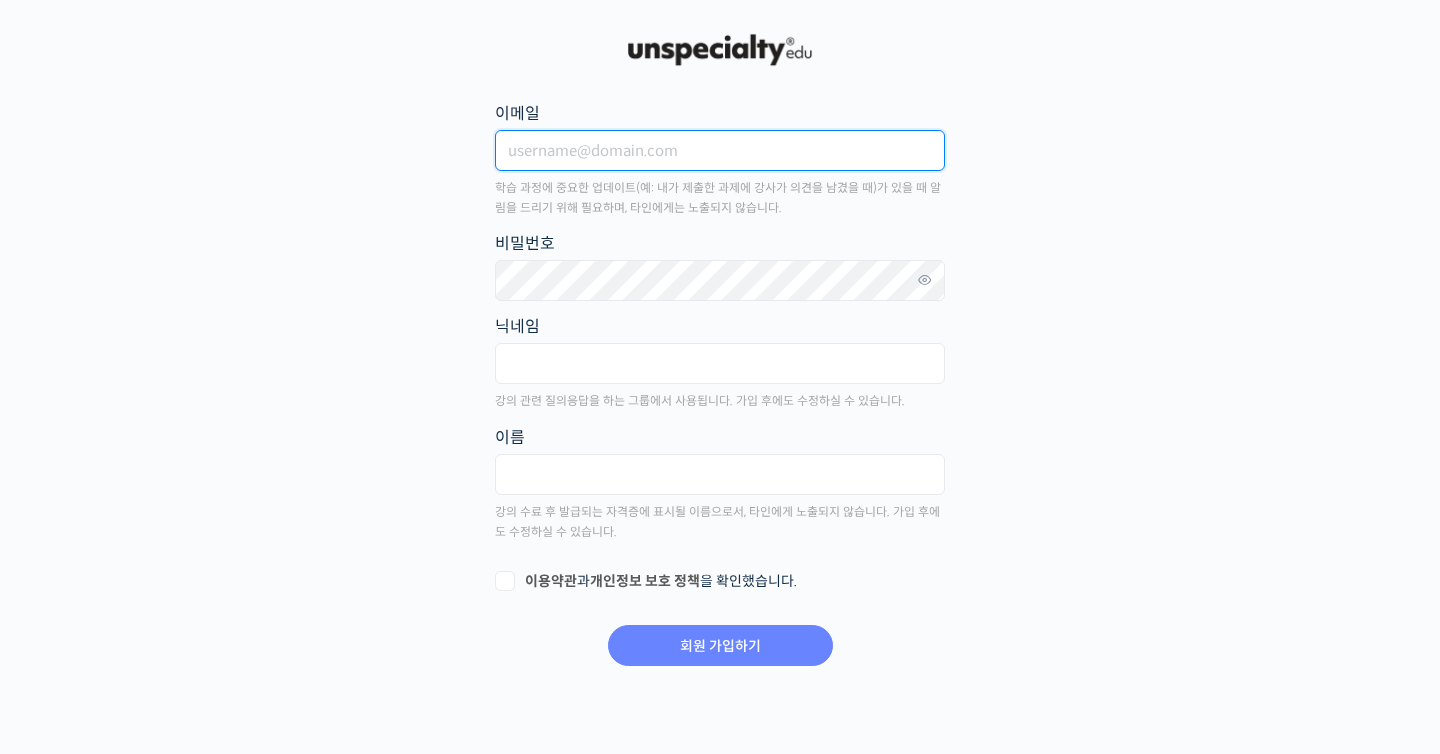 click on "이메일" at bounding box center (720, 150) 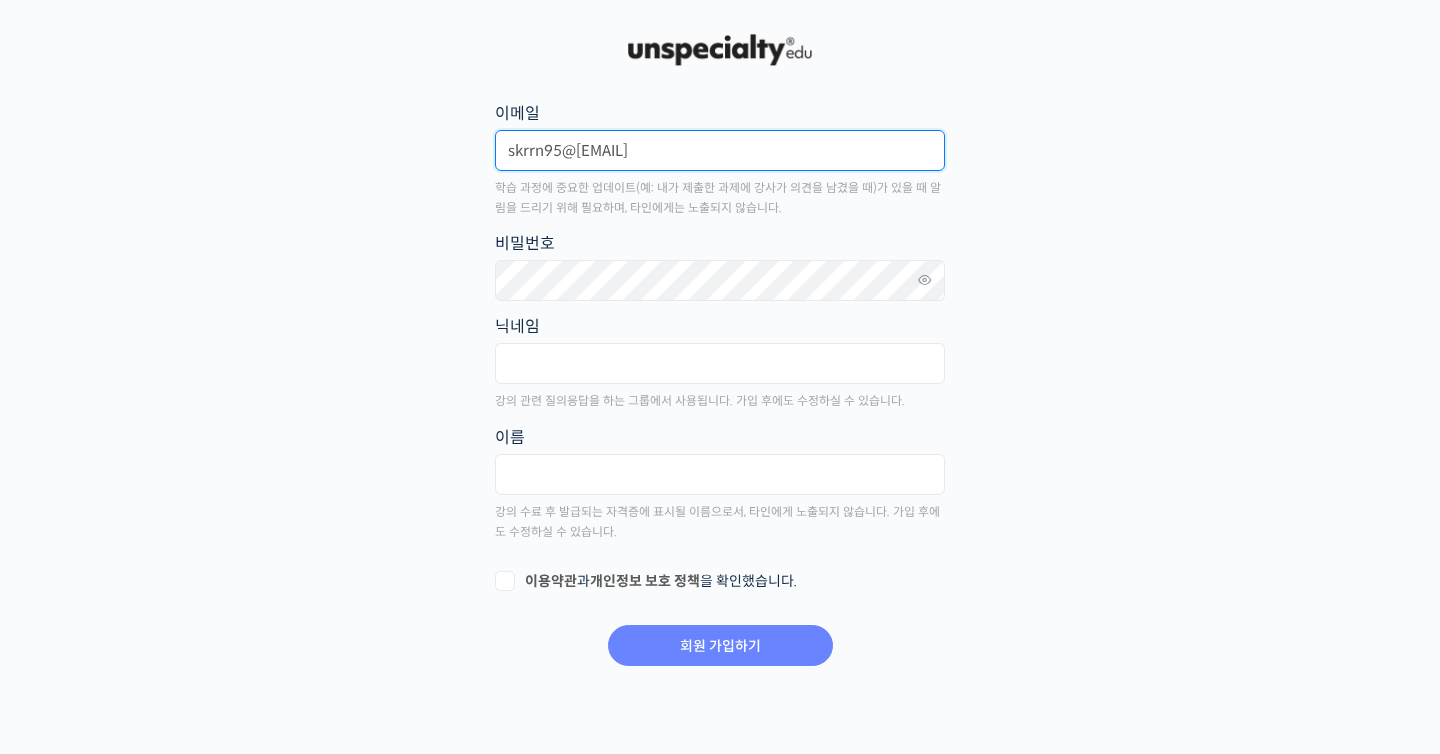 type on "skrrn95@naver.com" 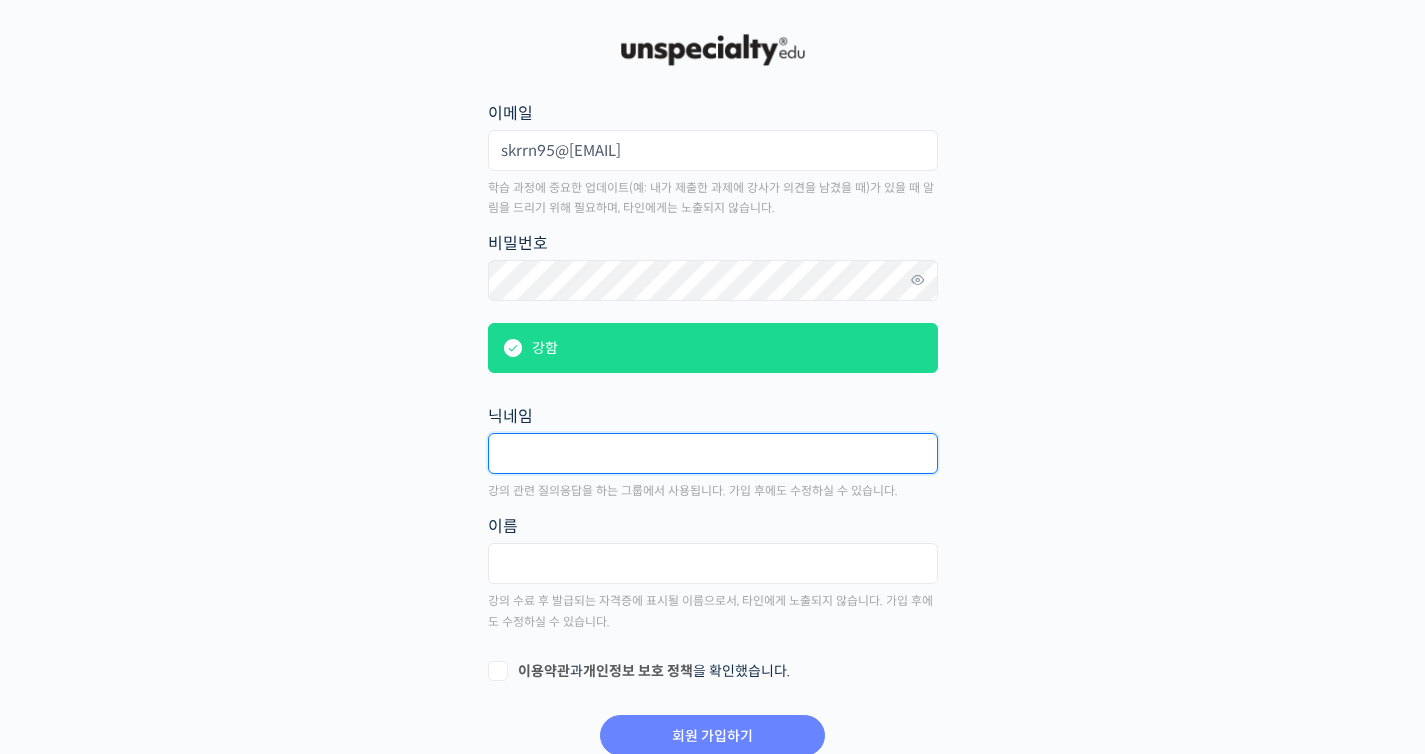 type on "ㄴ" 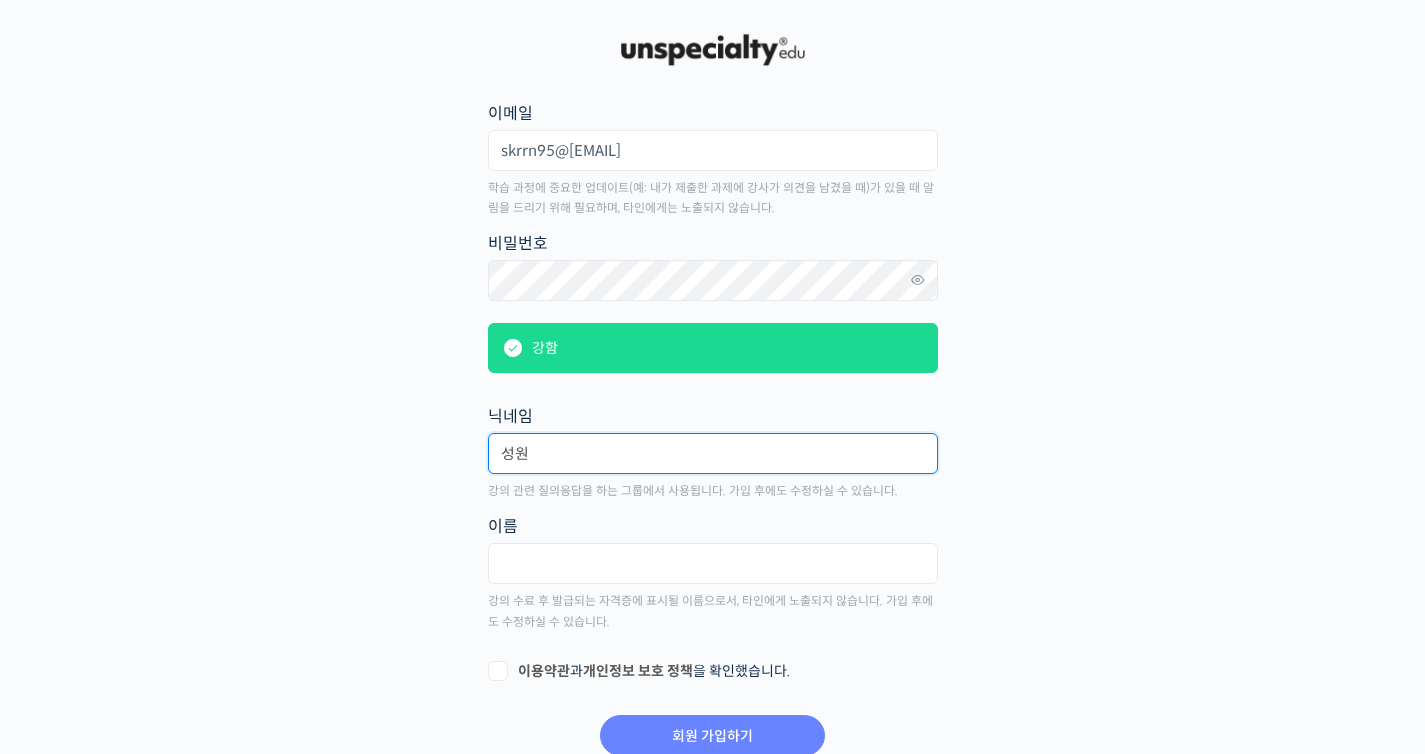 type on "성원" 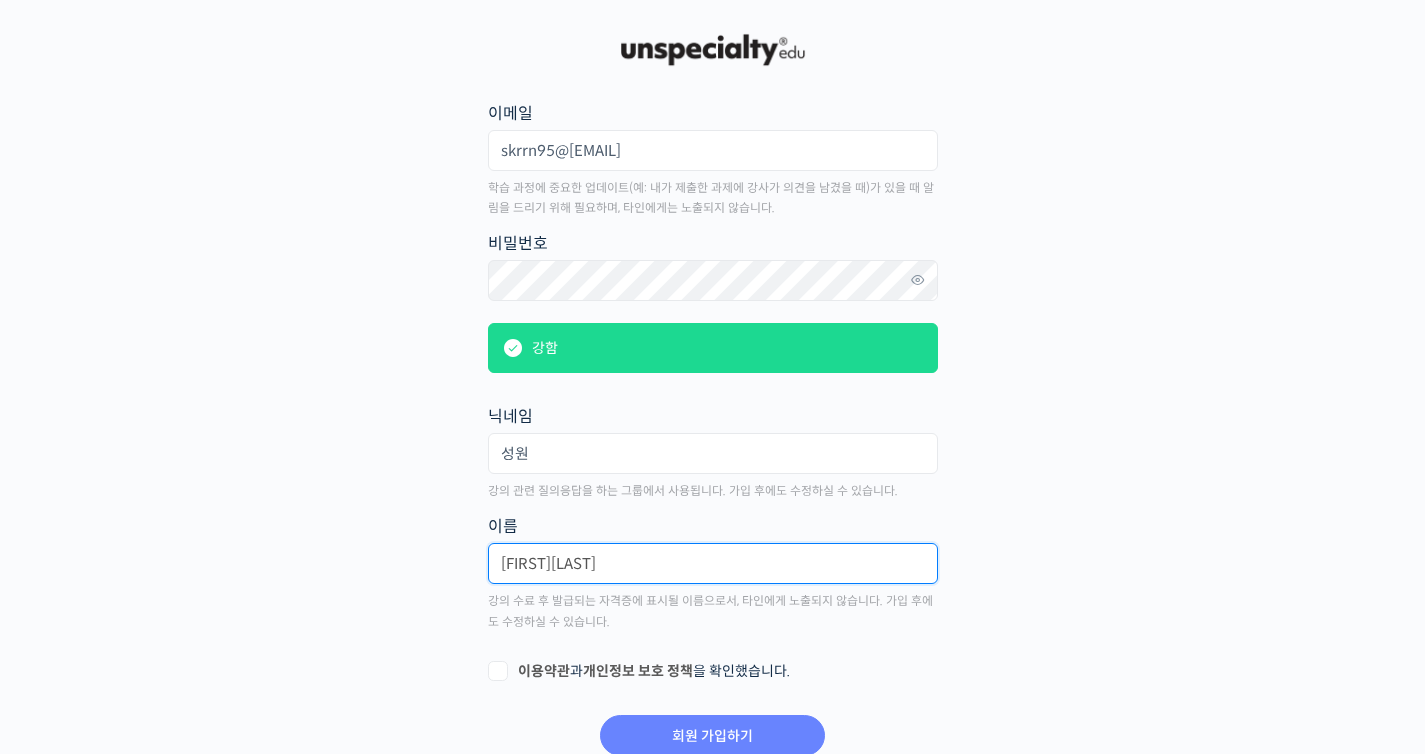 type on "정성원" 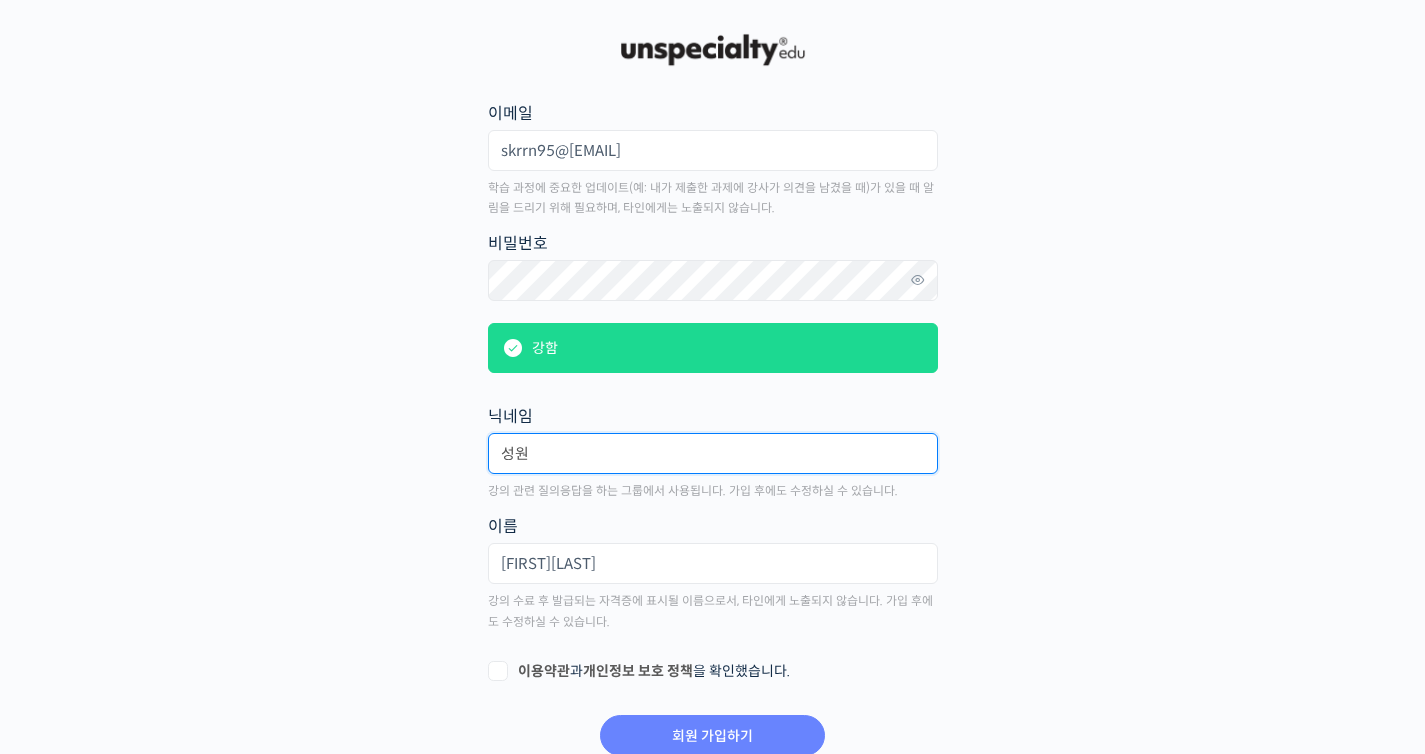 click on "성원" at bounding box center (713, 453) 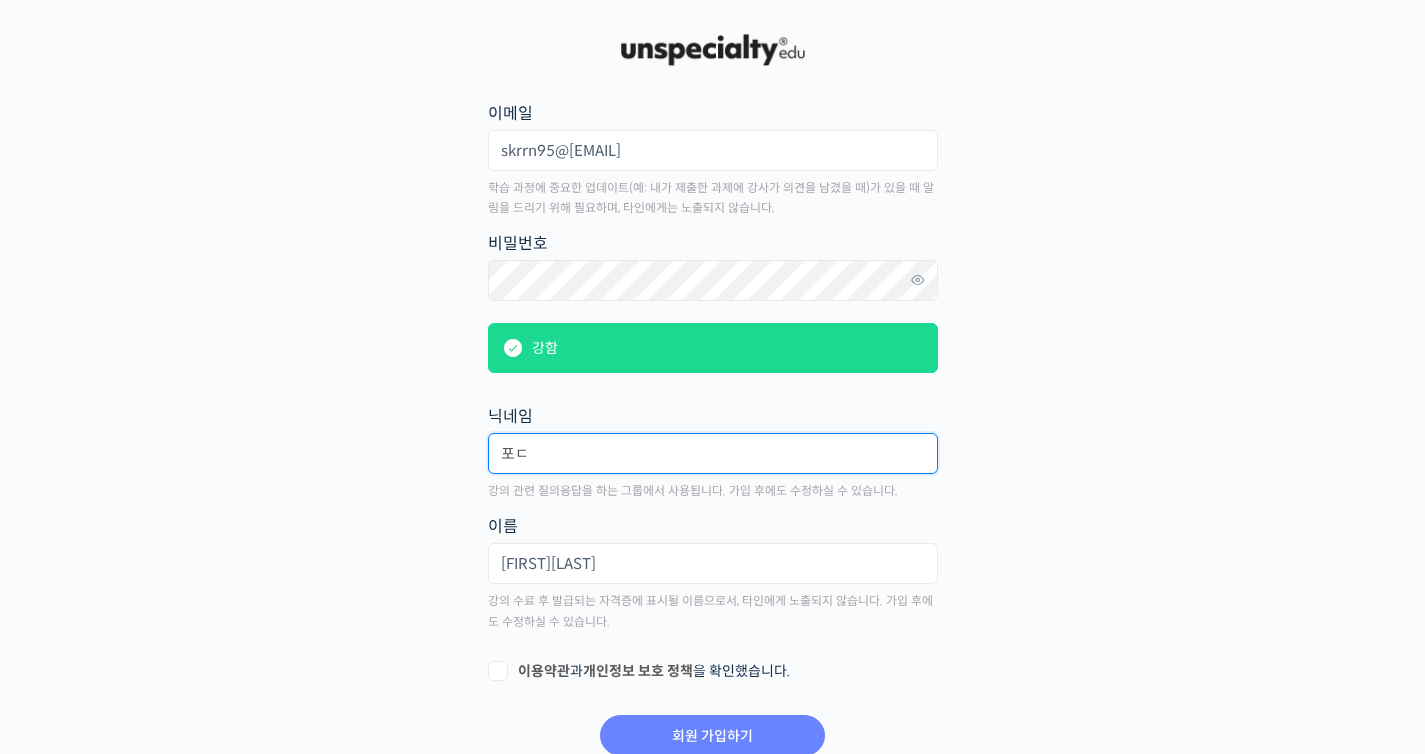 type on "포" 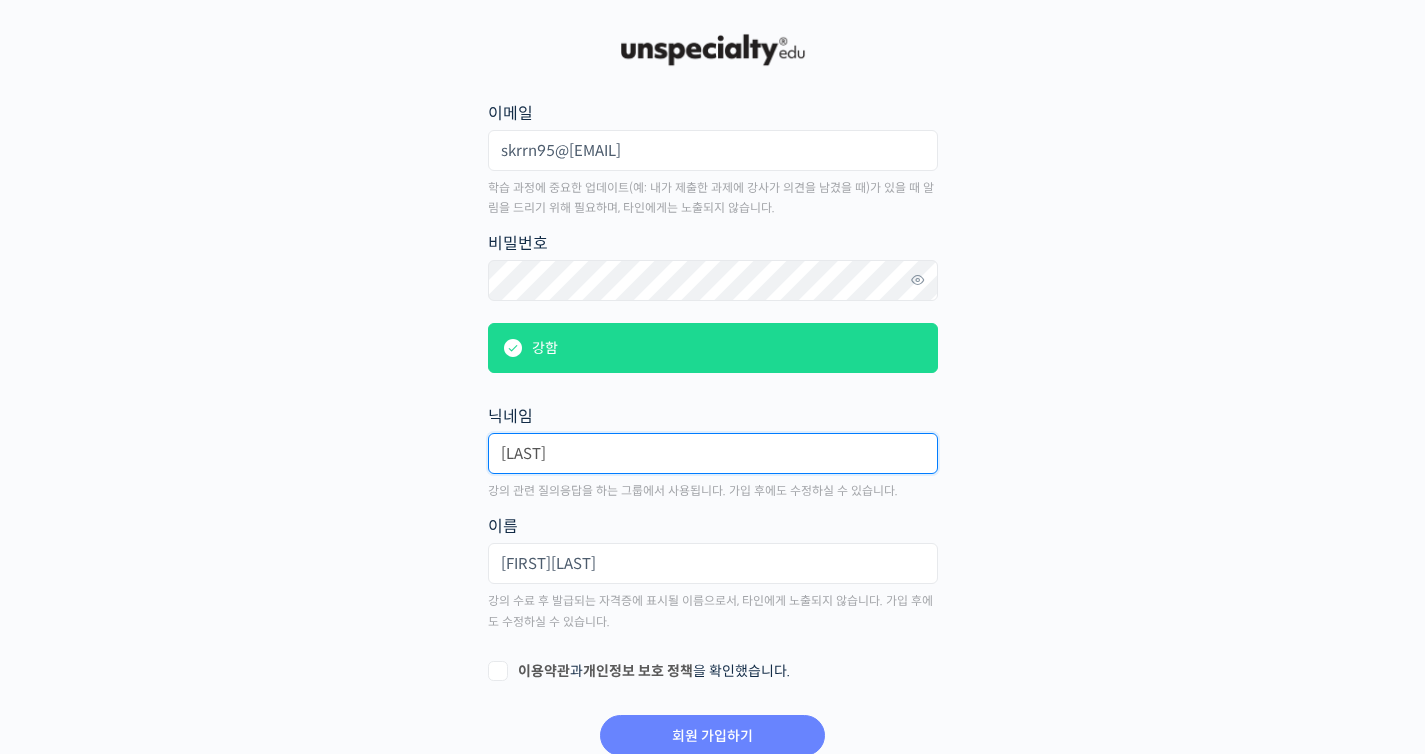 type on "성원" 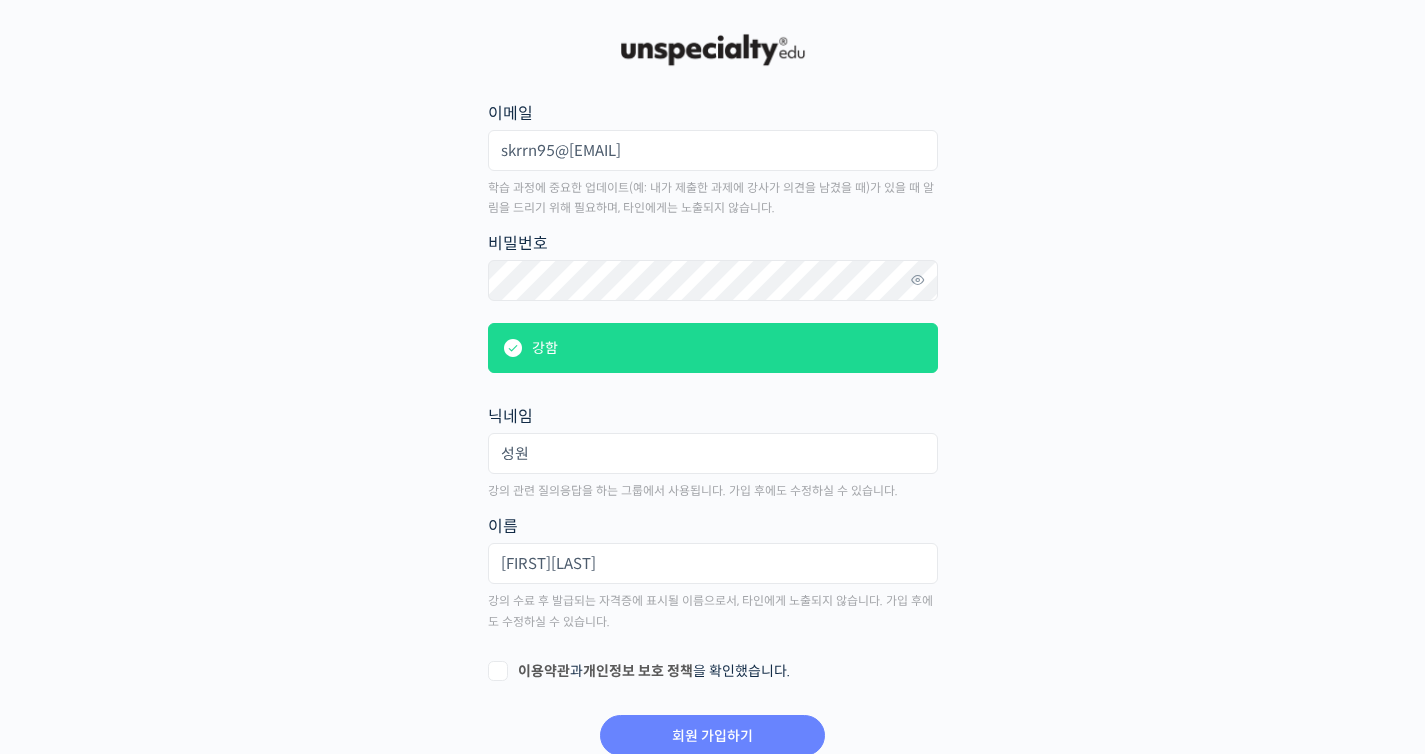 click on "이용약관 과  개인정보 보호 정책 을 확인했습니다." at bounding box center (713, 672) 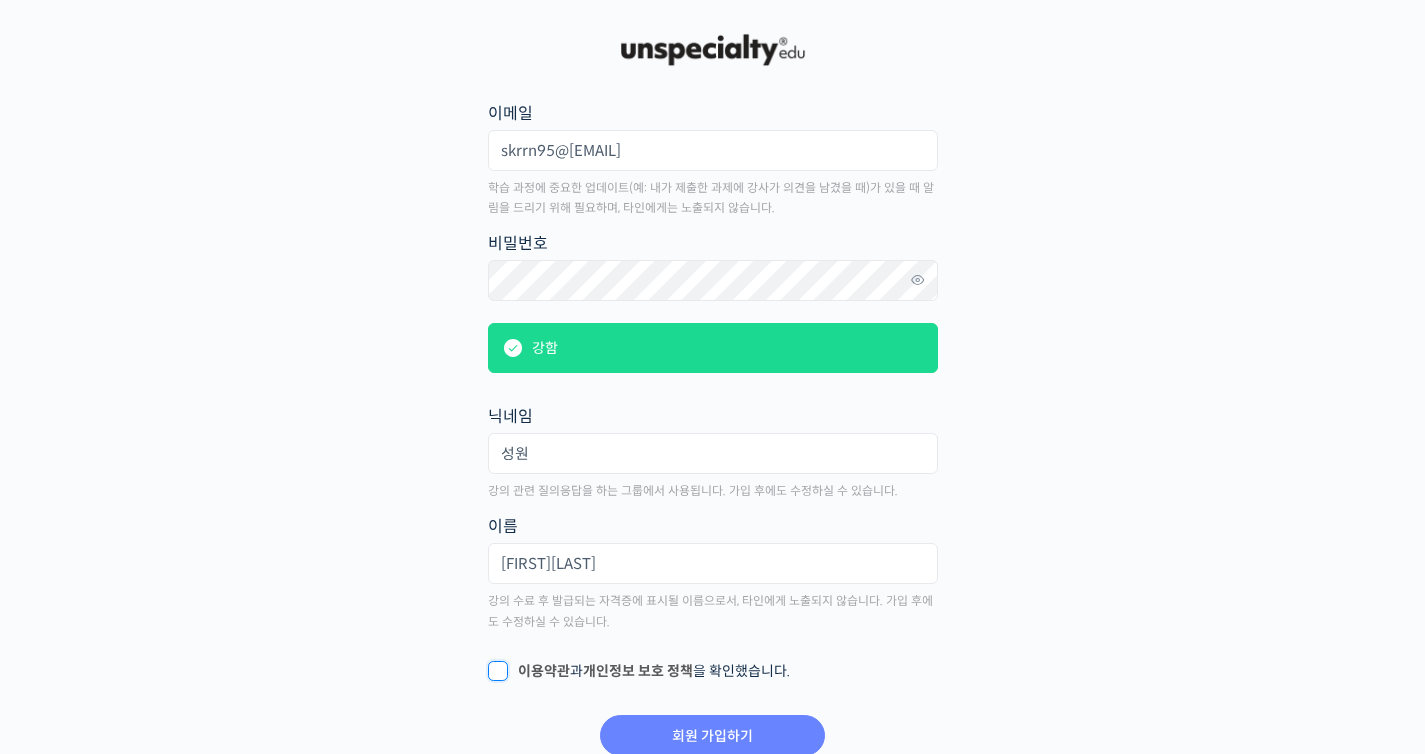 checkbox on "true" 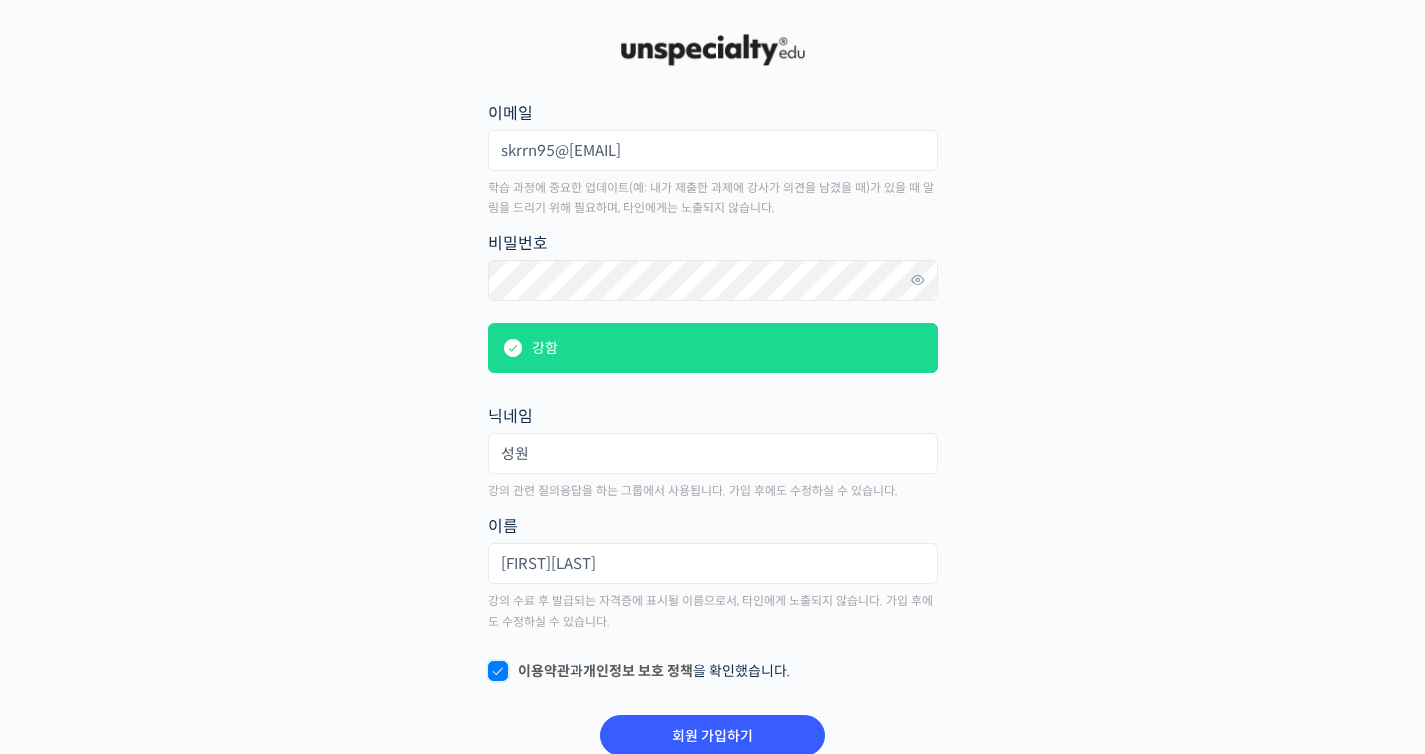 scroll, scrollTop: 20, scrollLeft: 0, axis: vertical 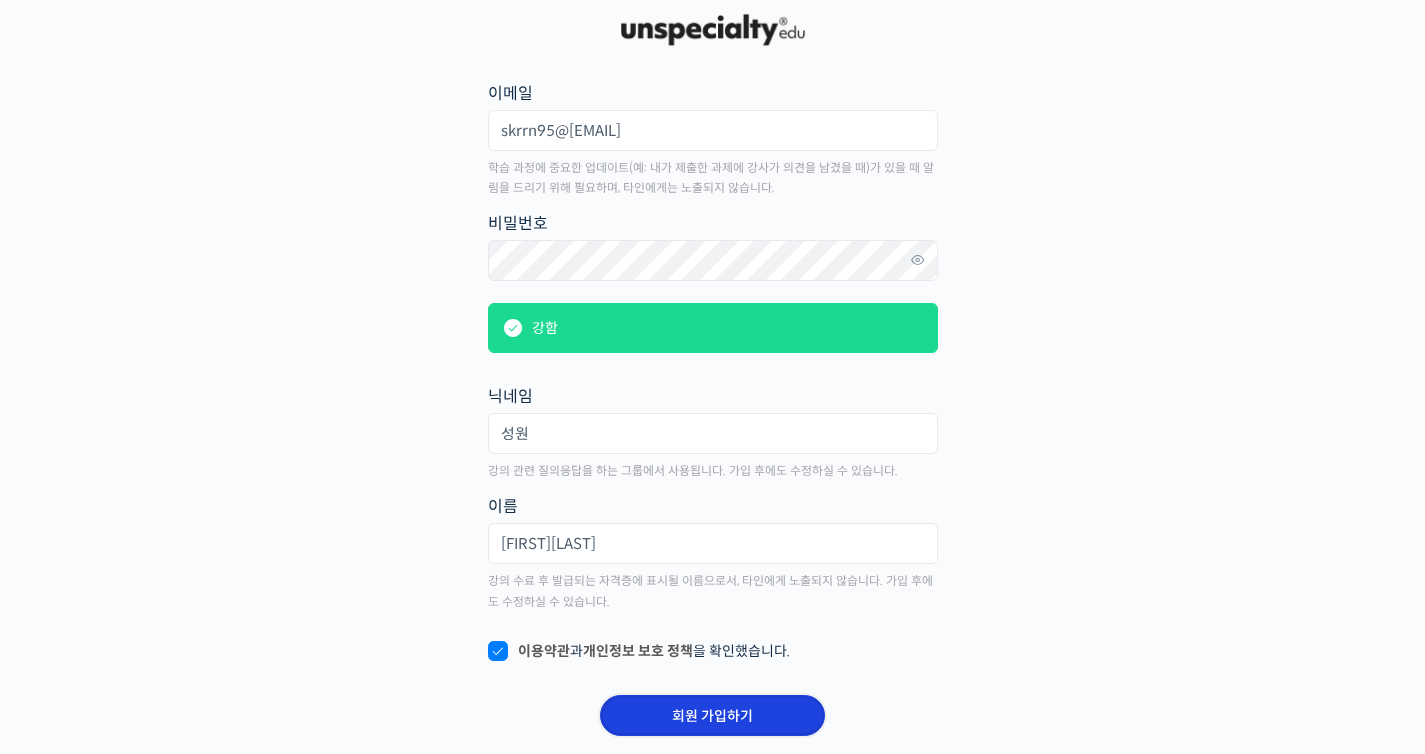 click on "회원 가입하기" at bounding box center [712, 715] 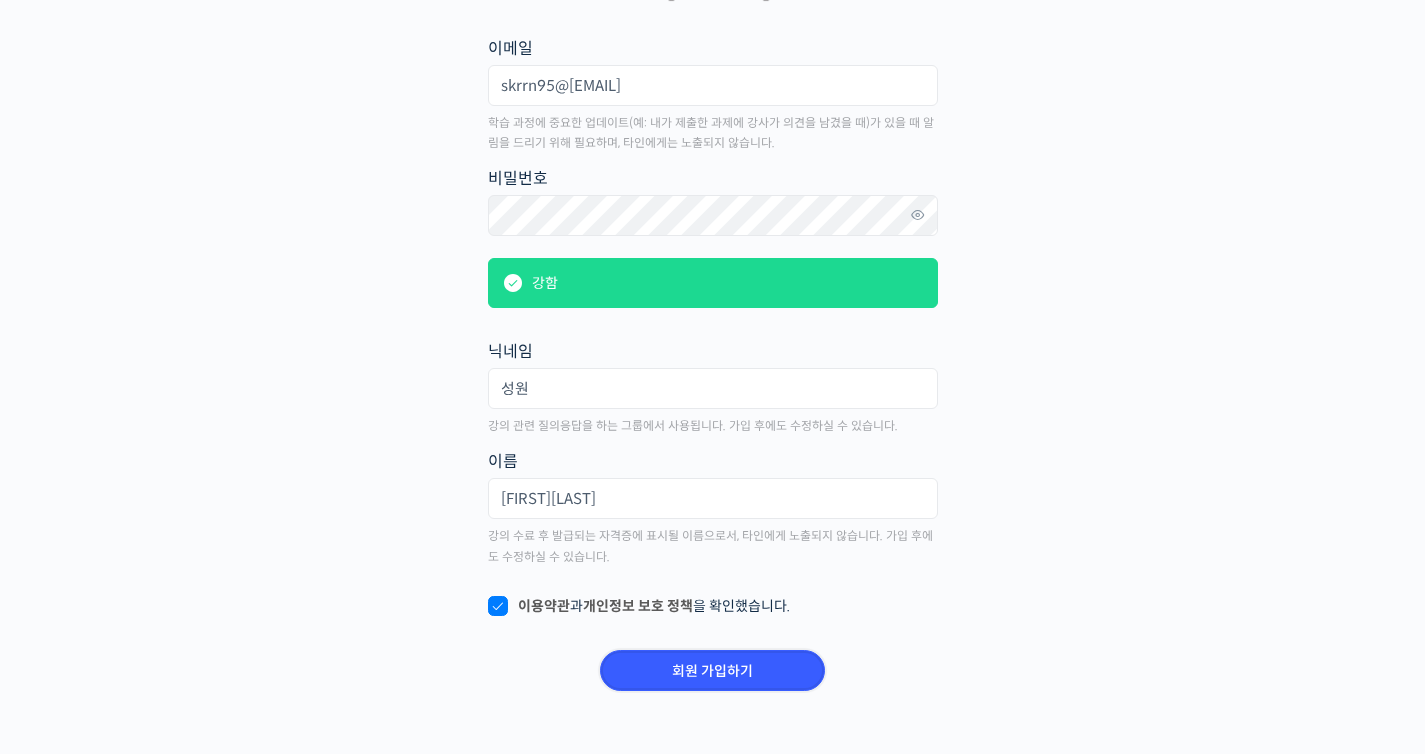 scroll, scrollTop: 72, scrollLeft: 0, axis: vertical 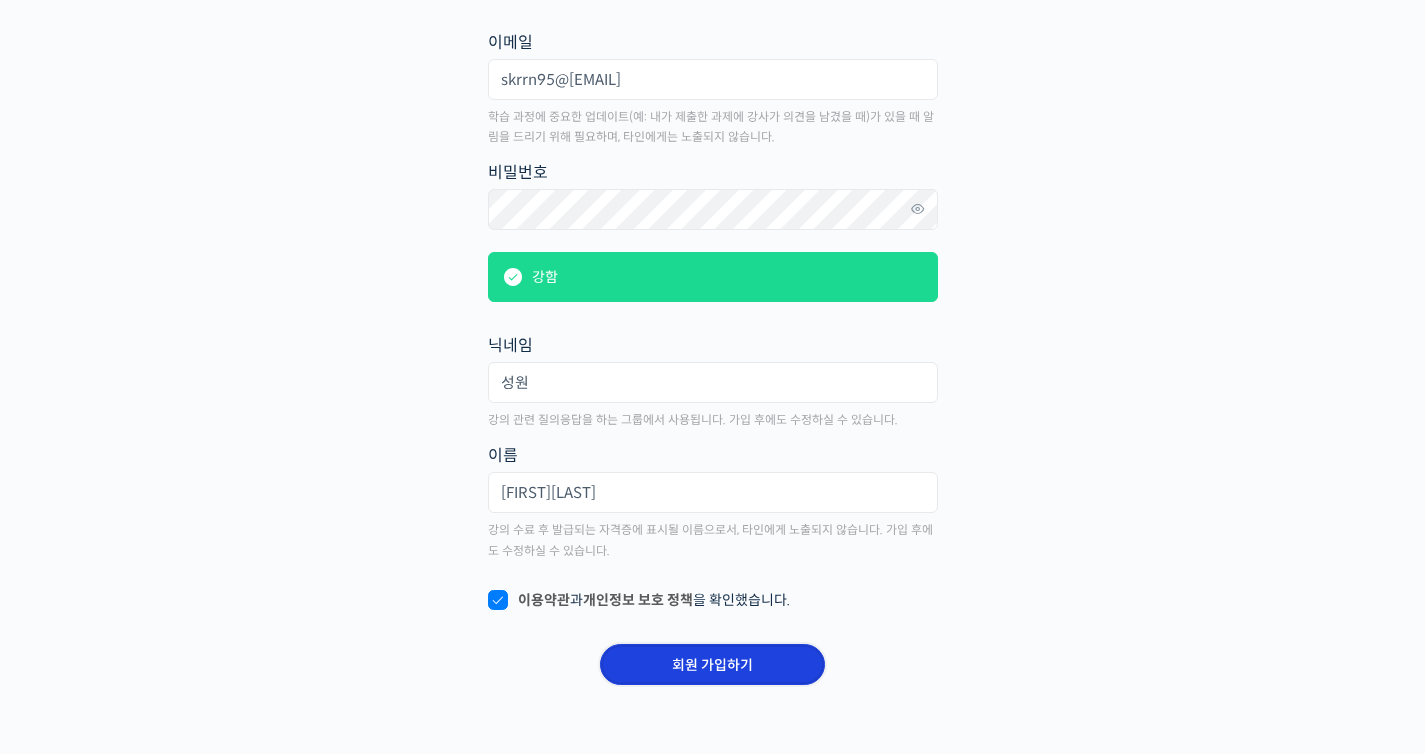 click on "회원 가입하기" at bounding box center (712, 664) 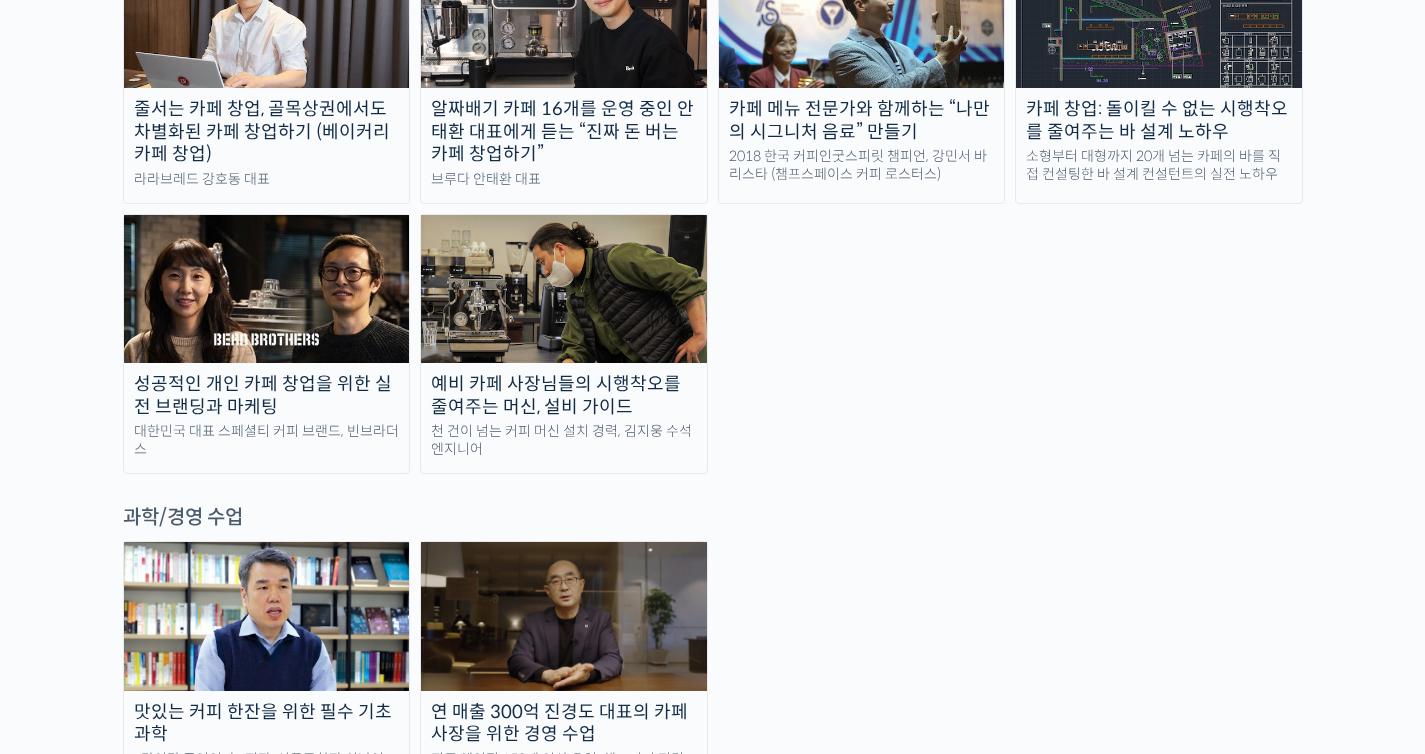 scroll, scrollTop: 4299, scrollLeft: 0, axis: vertical 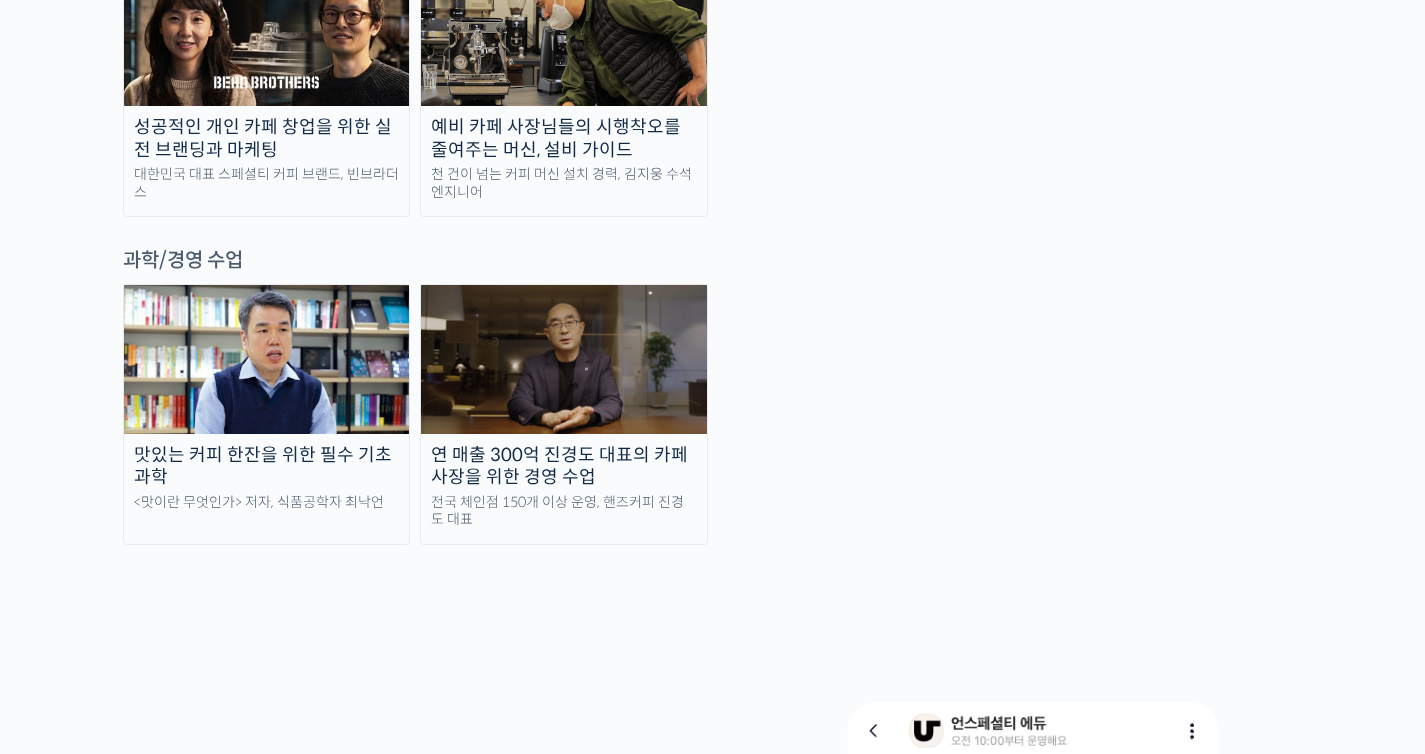 click at bounding box center (564, 359) 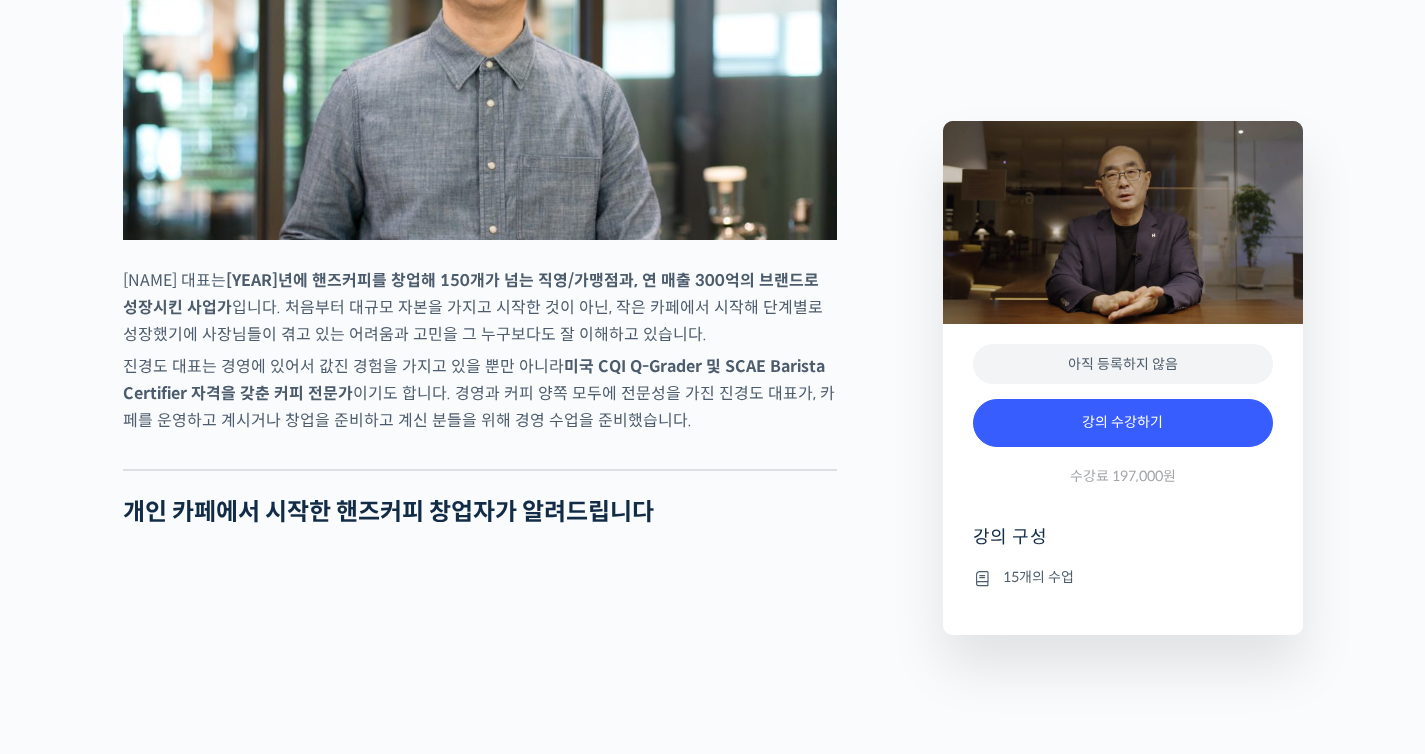 scroll, scrollTop: 1124, scrollLeft: 0, axis: vertical 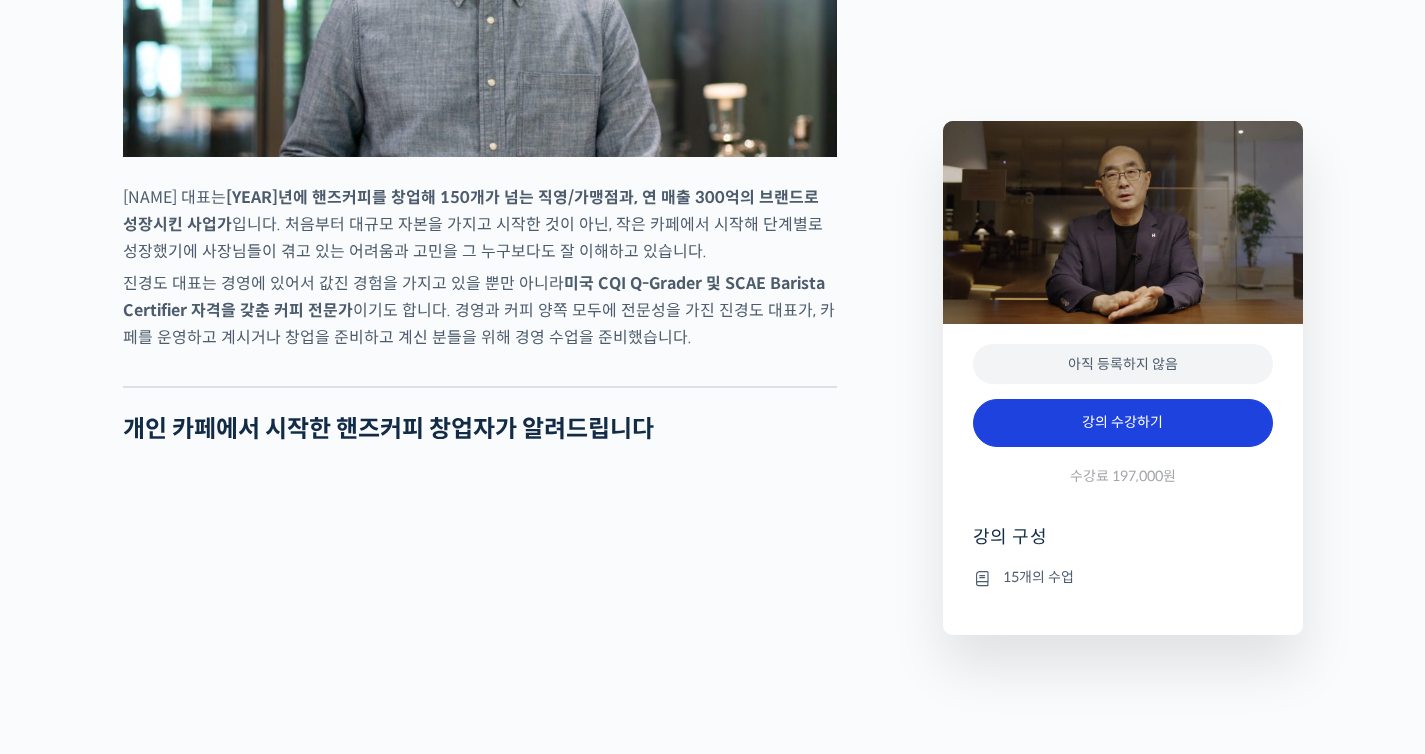 click on "강의 수강하기" at bounding box center [1123, 423] 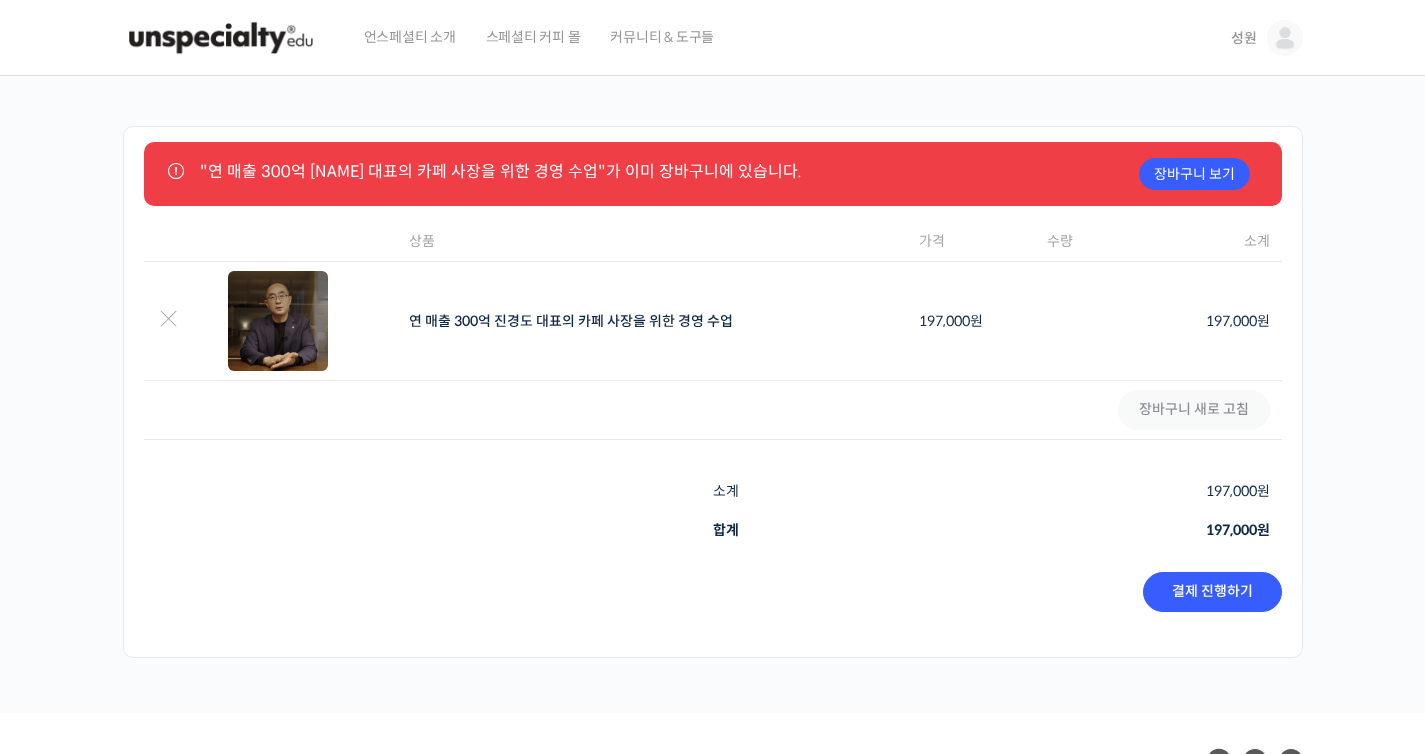 scroll, scrollTop: 0, scrollLeft: 0, axis: both 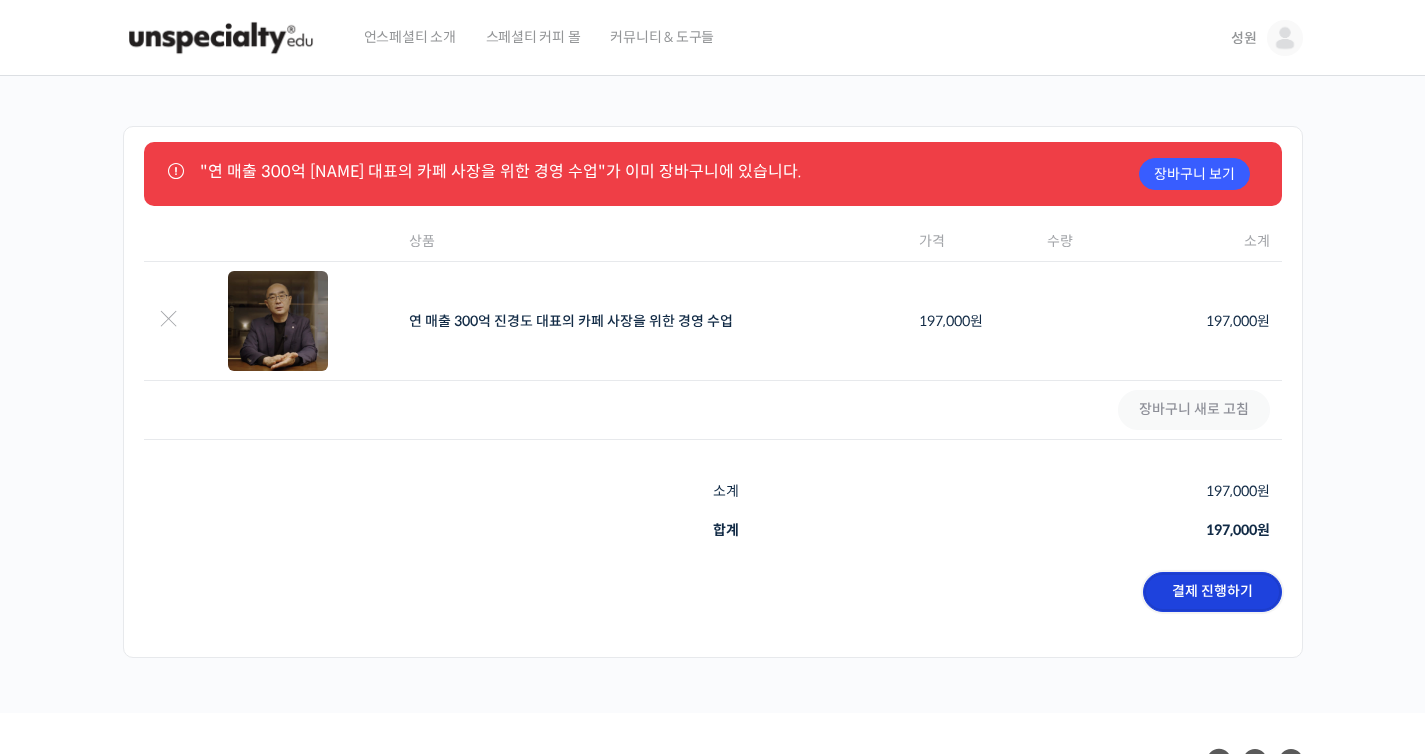 click on "결제 진행하기" at bounding box center (1212, 592) 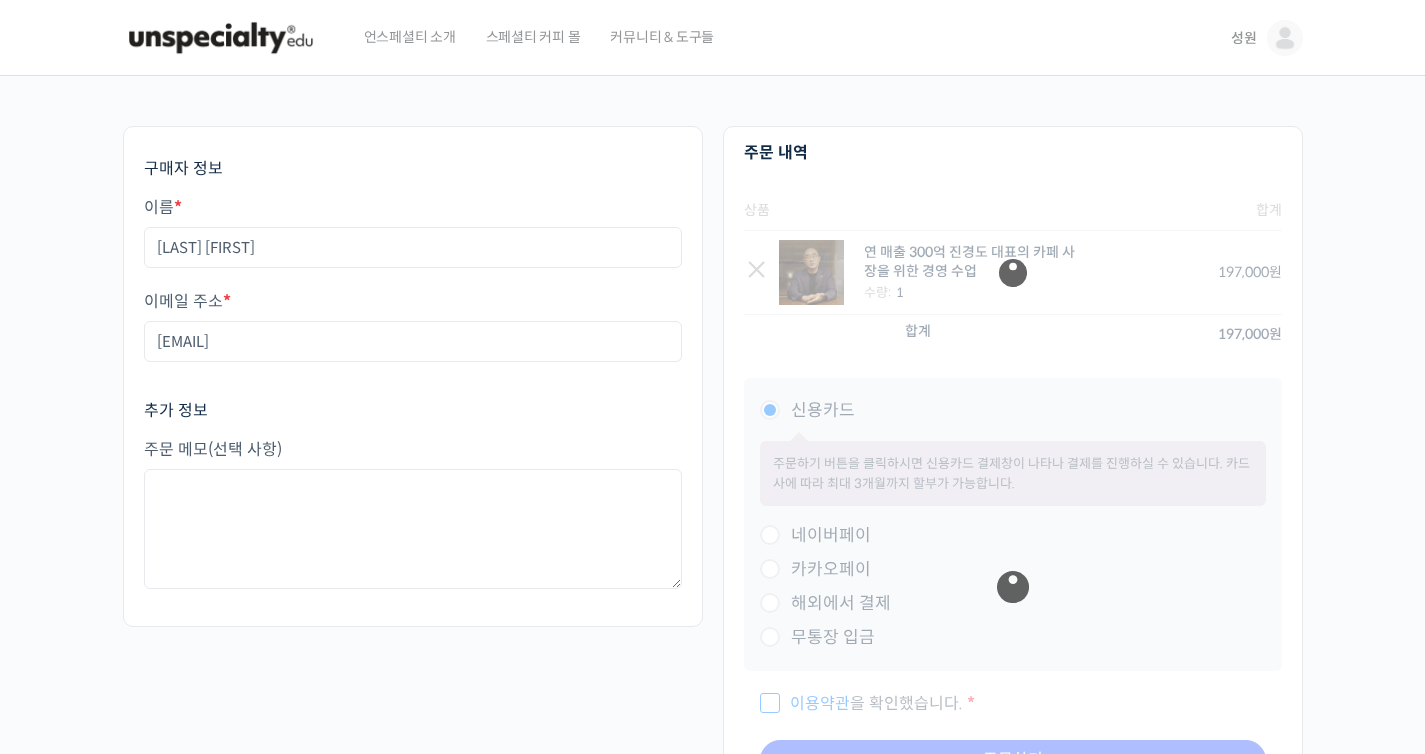 scroll, scrollTop: 0, scrollLeft: 0, axis: both 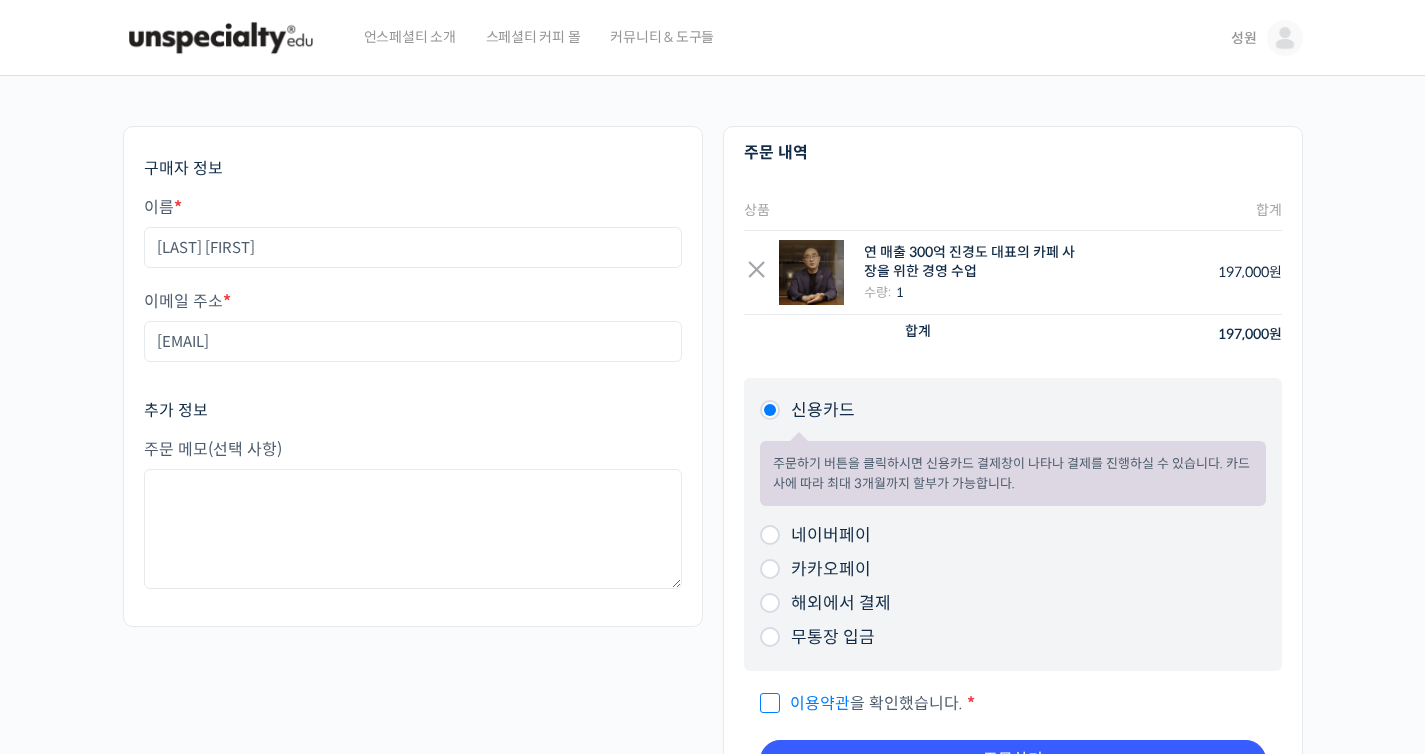 click on "네이버페이
주문하기 버튼을 클릭하시면 네이버페이 결제창이 나타나 결제를 진행하실 수 있습니다." at bounding box center (1013, 536) 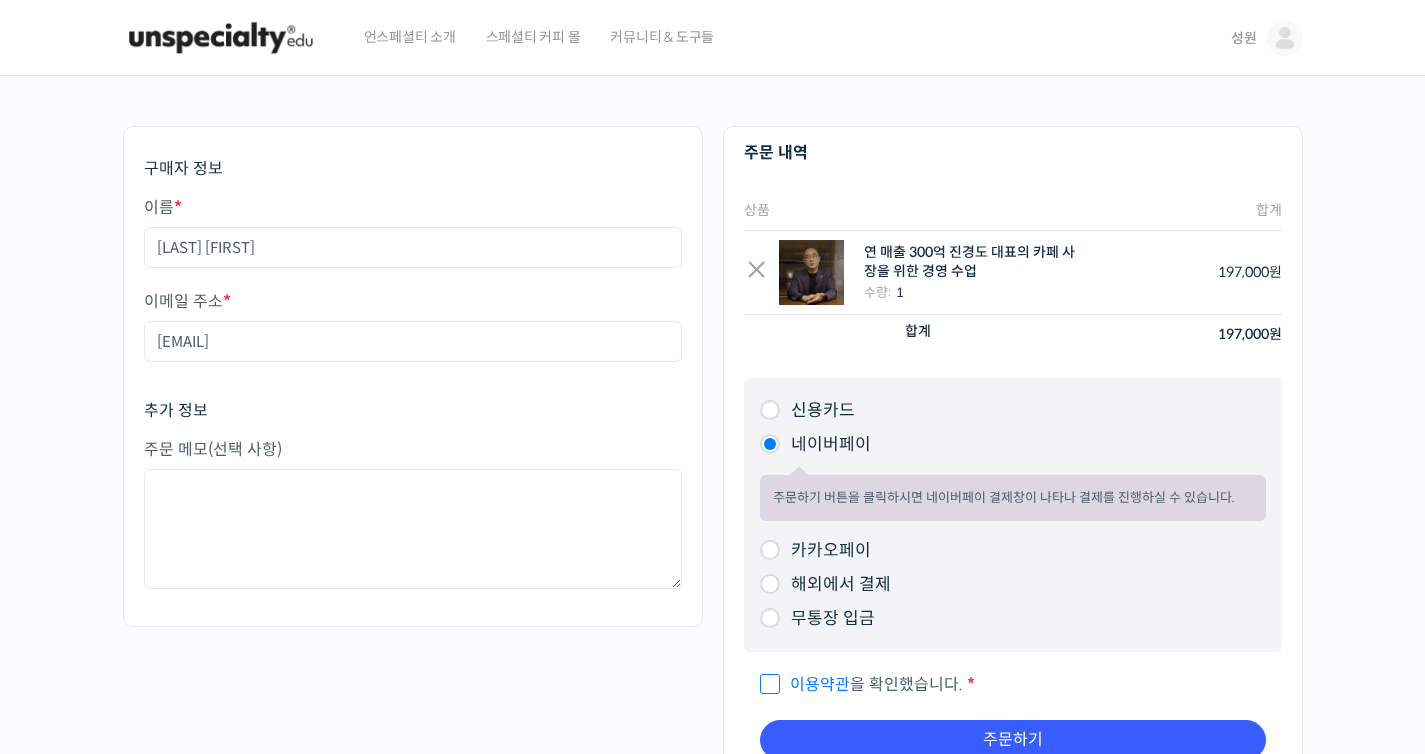 scroll, scrollTop: 77, scrollLeft: 0, axis: vertical 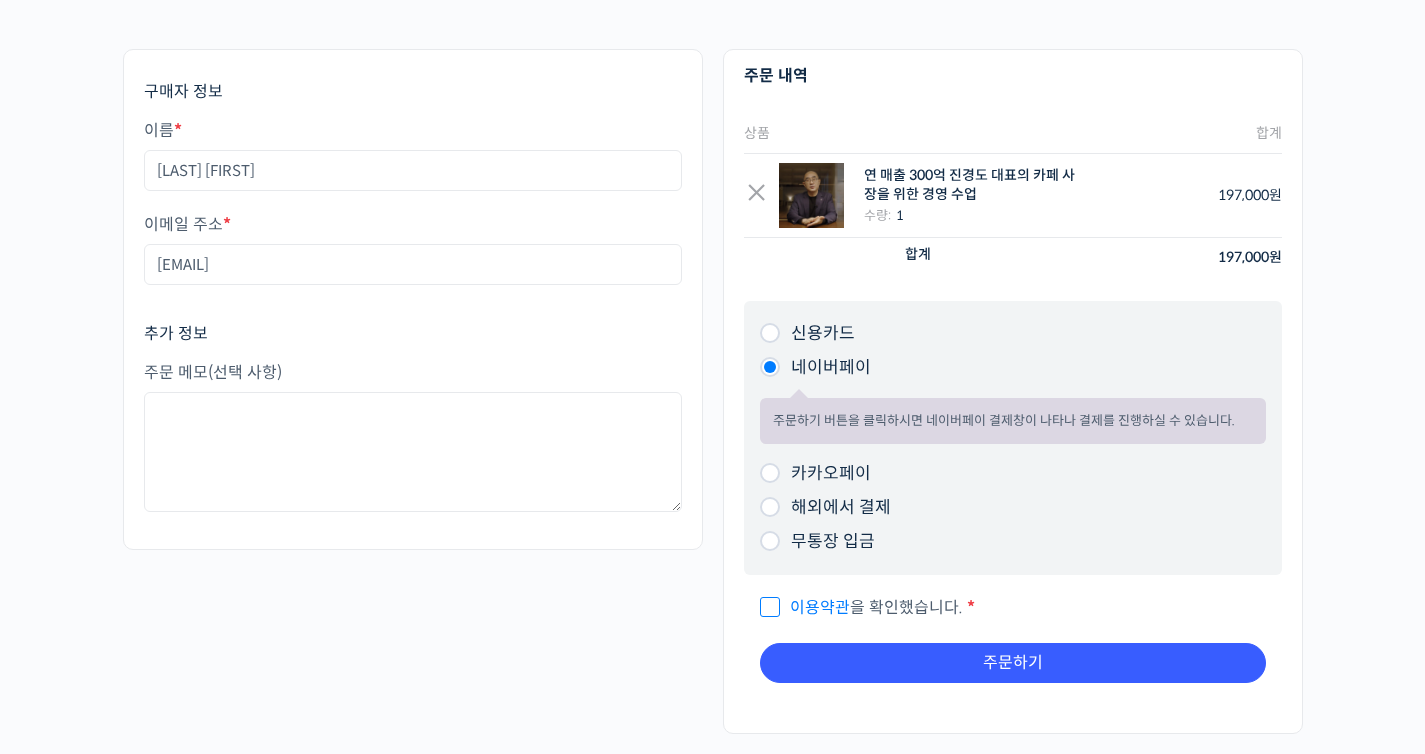 click on "제 1 조 (목적)
언스페셜티(이하 ‘회사’)가 제공하는 서비스를 이용해 주셔서 감사합니다. 이 약관은 회사가 제공하는 서비스를 이용함에 있어, 회원의 권리/의무/책임사항 등 기본적인 사항을 규정하고 있습니다.
제 2 조 (용어의 정의)
이 약관에서 자주 사용되는 용어의 뜻은 아래와 같습니다.
회원: 사이트의 약관에 동의하고 개인정보를 제공하여 회원 가입을 한 사용자로서, 사이트와의 이용계약을 체결하고 사이트를 이용하는 이용자를 말합니다.
회원 가입: 회사와 회원이 약관의 내용에 따라 이용계약을 체결하는 것을 말합니다.
계정: 회원이 서비스를 이용하기 위하여 필요한 정보의 집합체로서 이메일 주소, 비밀번호 등의 일체의 데이터를 말합니다.
제 3 조 (약관의 효력 및 변경)
제 4 조 (약관 외 준칙)" at bounding box center [1013, 637] 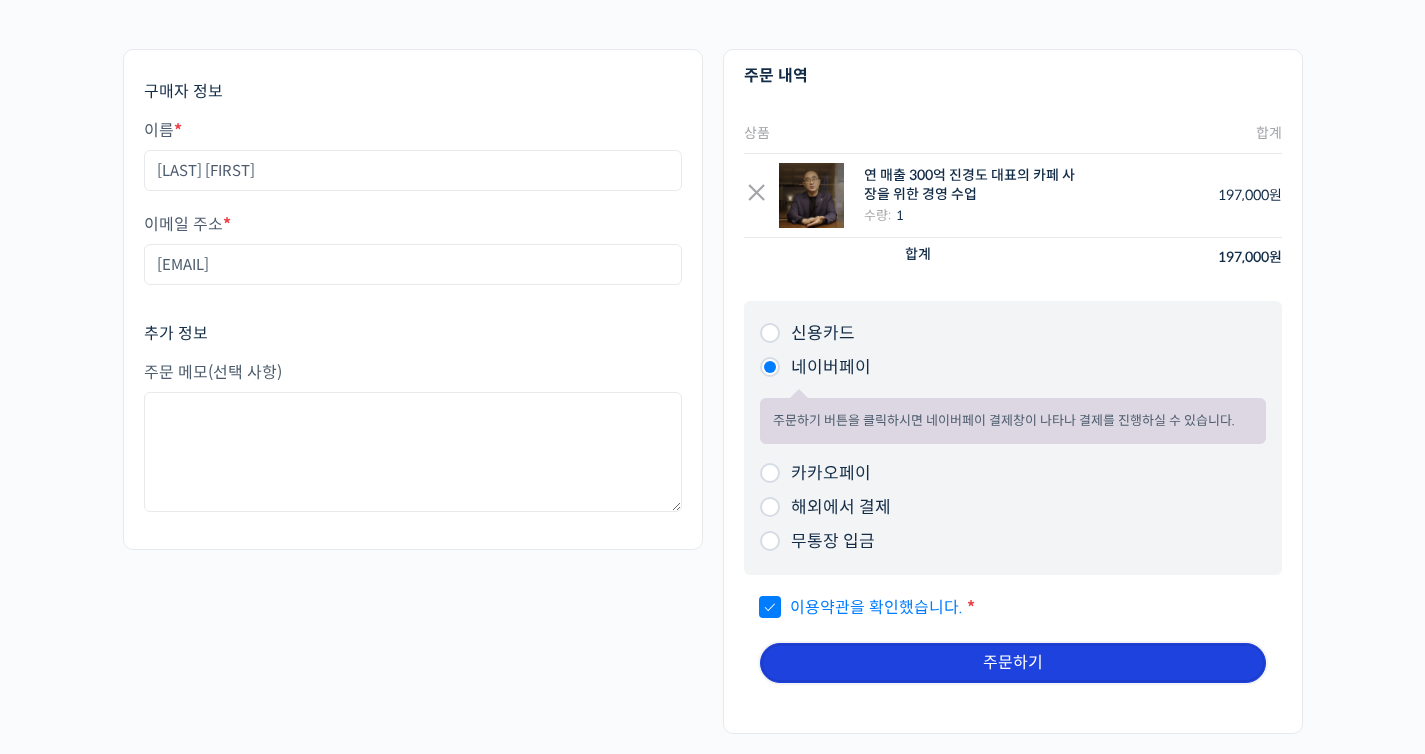 click on "주문하기" at bounding box center (1013, 663) 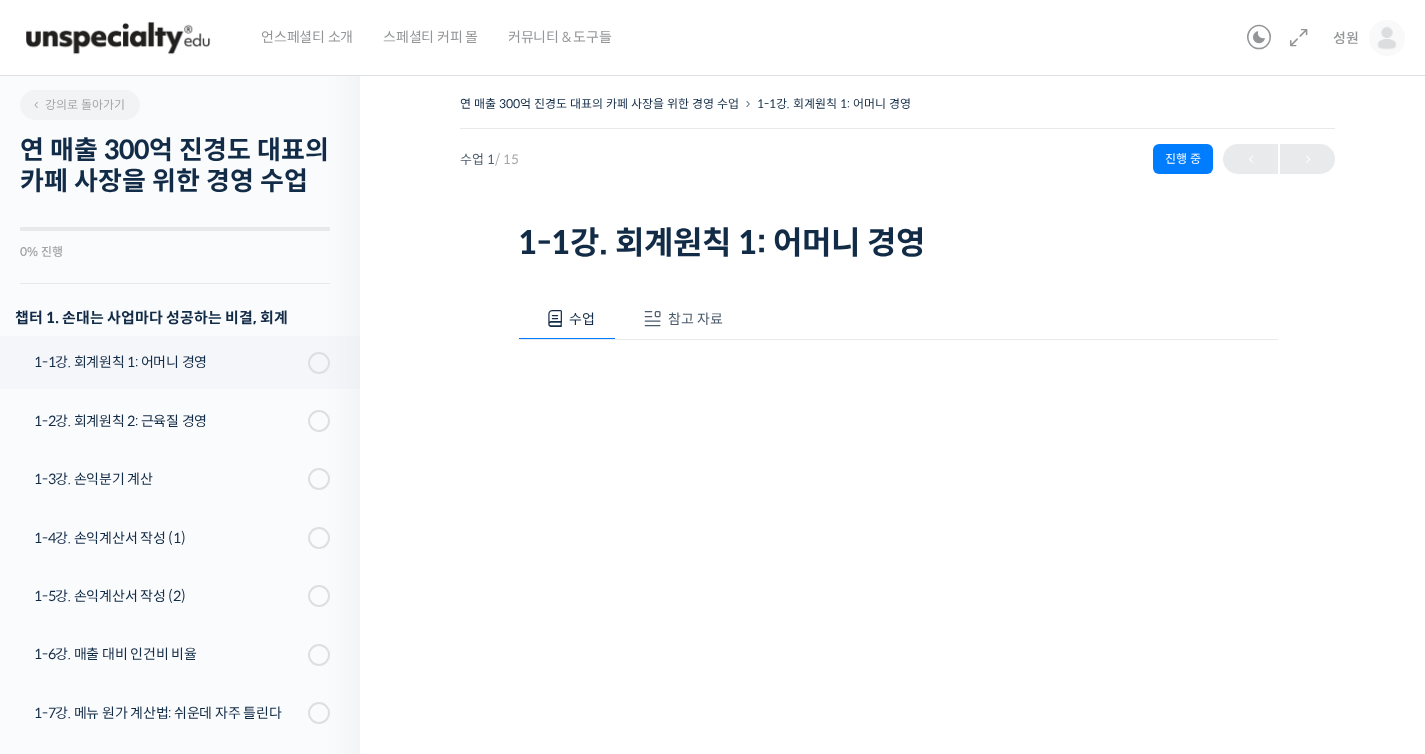 scroll, scrollTop: 0, scrollLeft: 0, axis: both 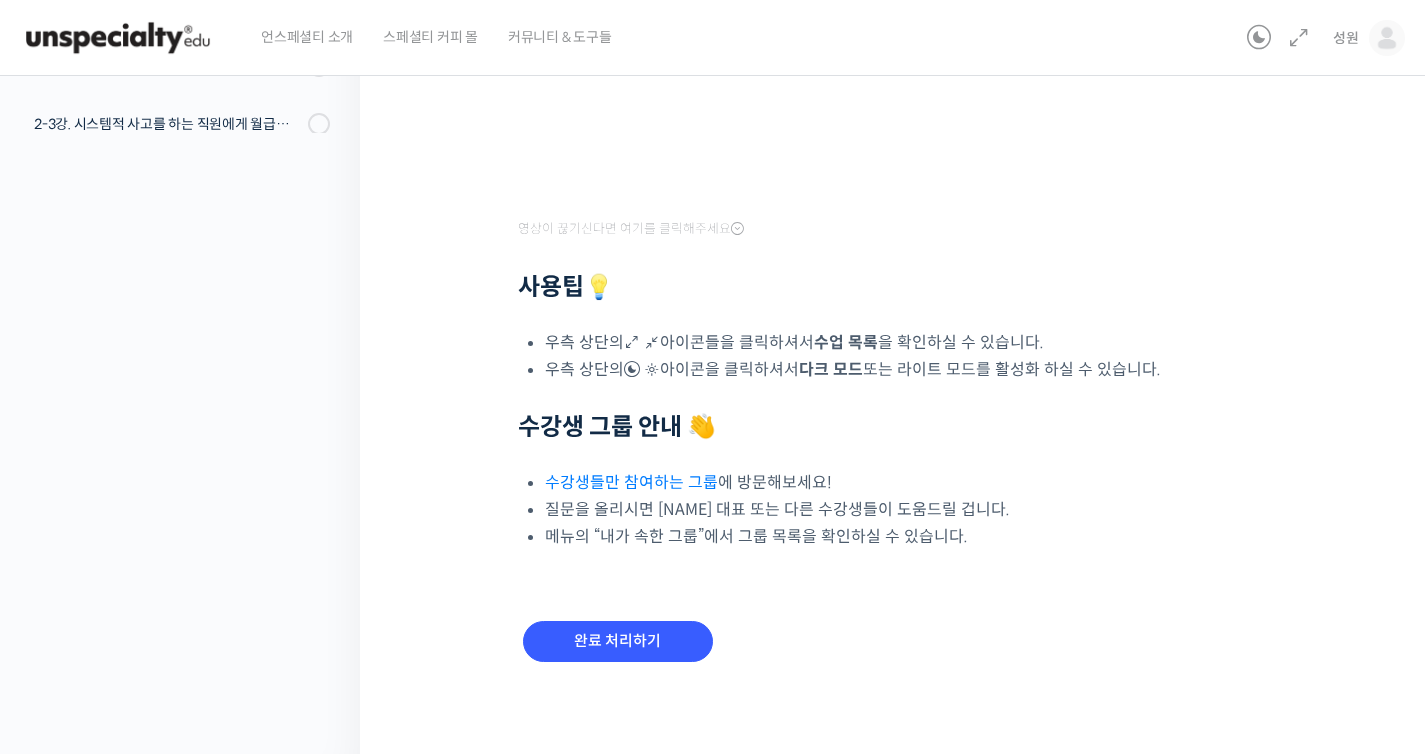 click on "수강생들만 참여하는 그룹" at bounding box center [631, 482] 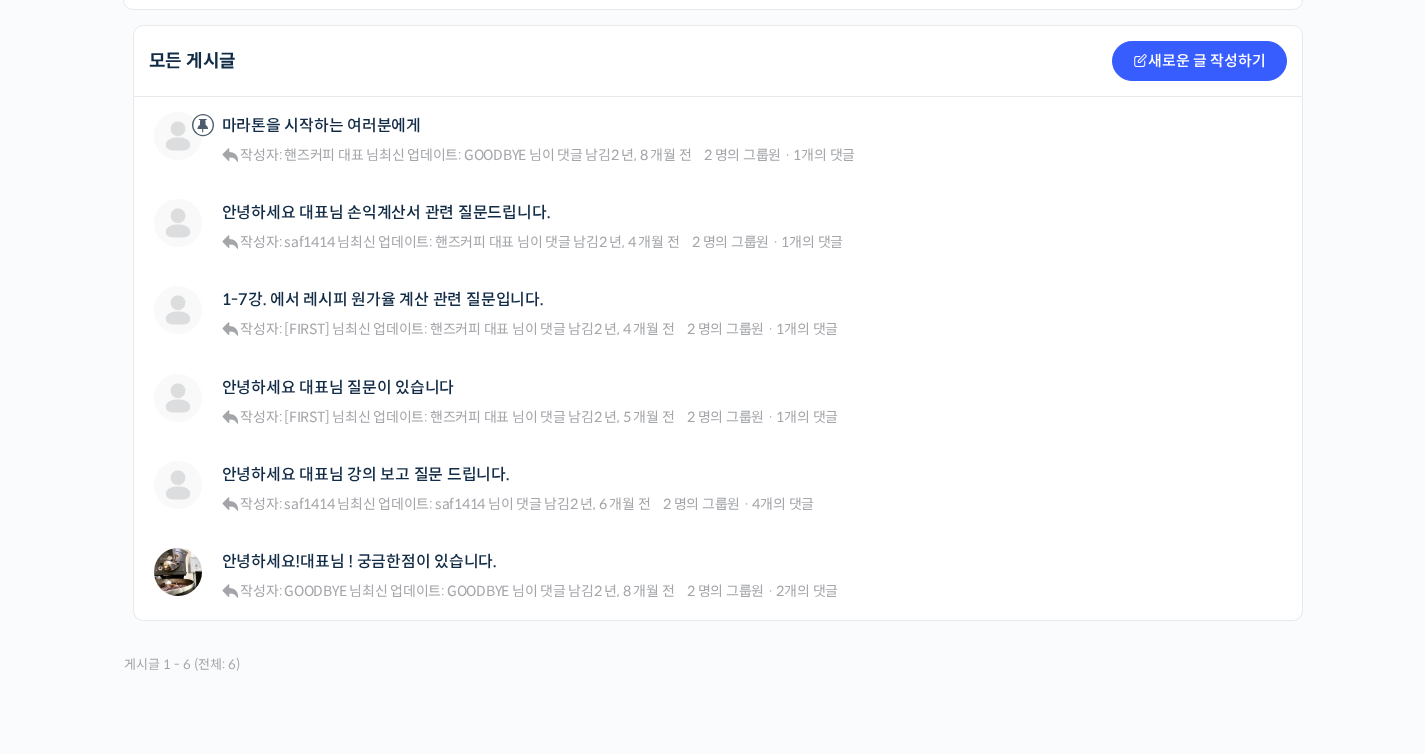 scroll, scrollTop: 457, scrollLeft: 0, axis: vertical 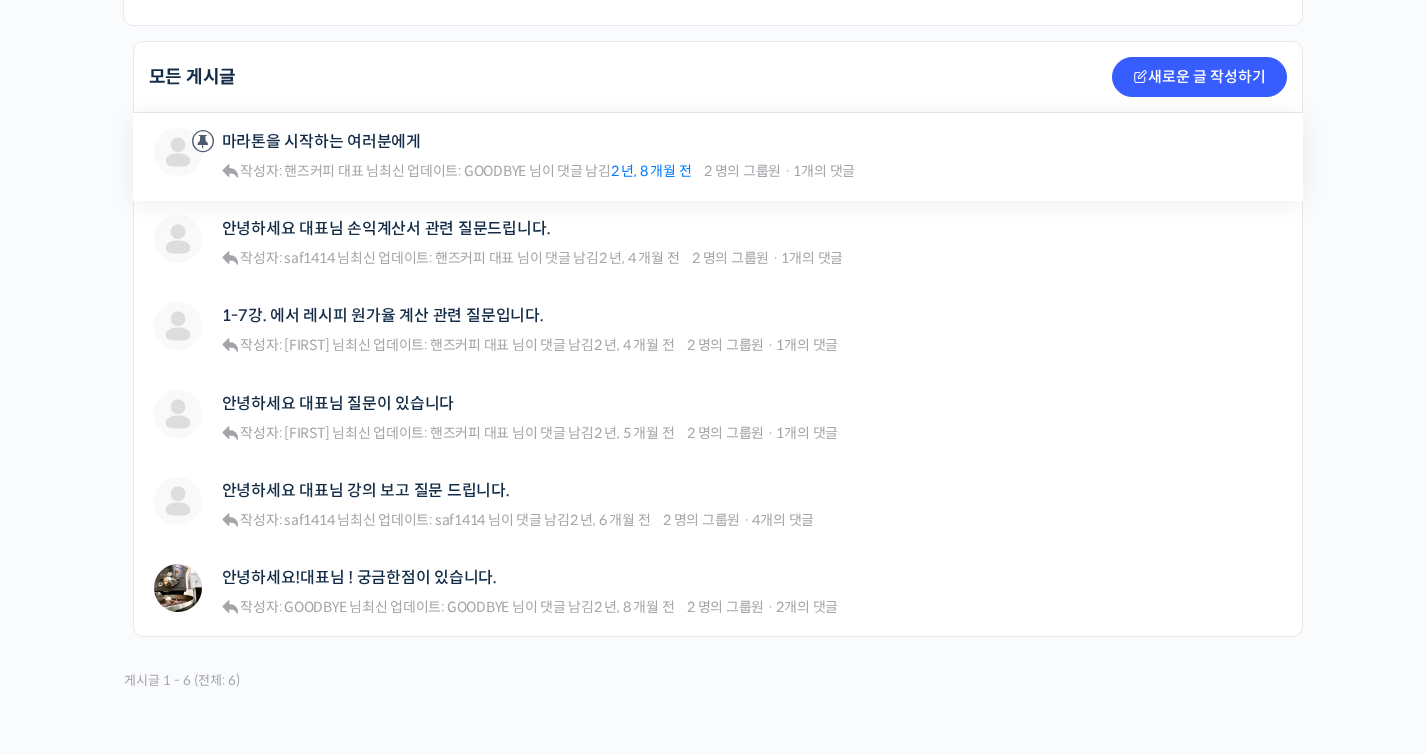 click on "2 년, 8 개월 전" at bounding box center (651, 171) 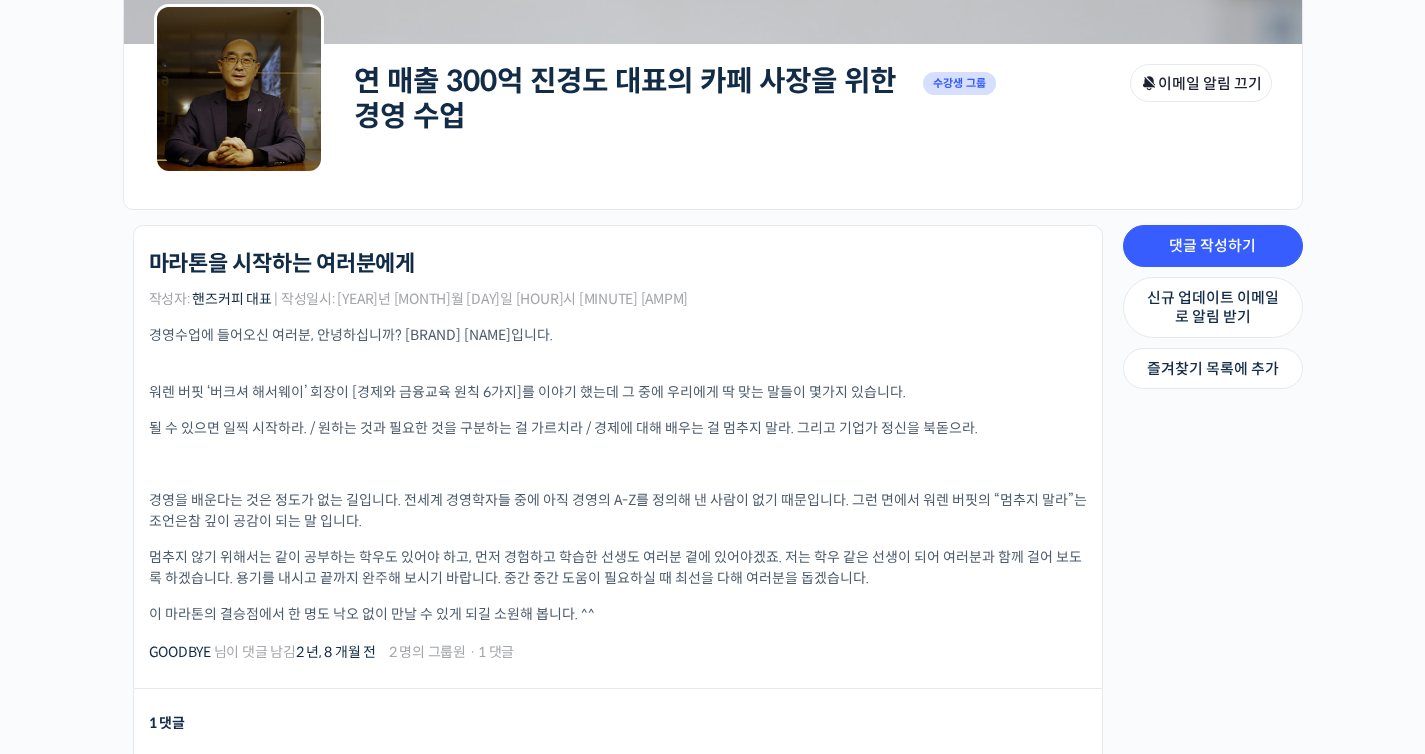 scroll, scrollTop: 285, scrollLeft: 0, axis: vertical 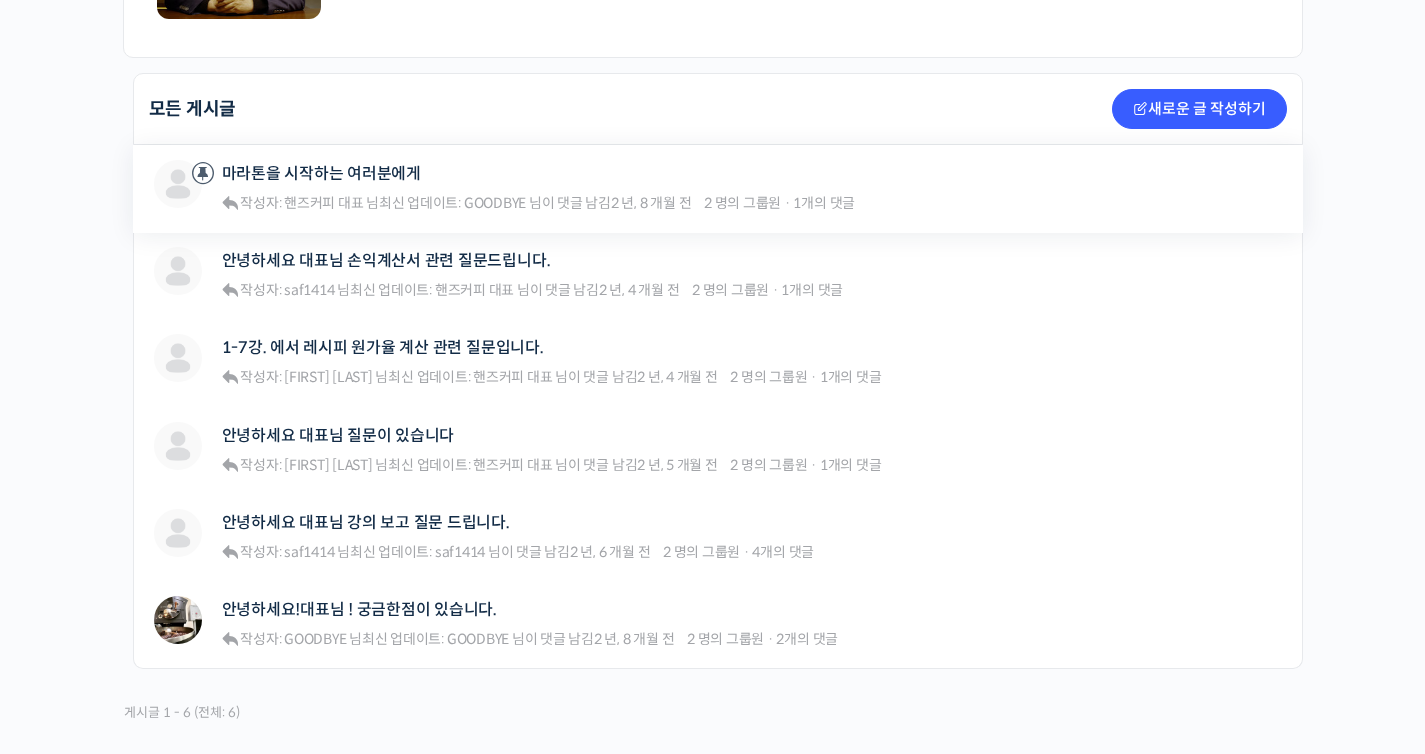 click on "핸즈커피 대표
마라톤을 시작하는 여러분에게
작성자: 핸즈커피 대표 님  최신 업데이트:
GOODBYE 							  님이 댓글 남김  2 년, 8 개월 전
2 명의 그룹원
·
1개의 댓글" at bounding box center [577, 188] 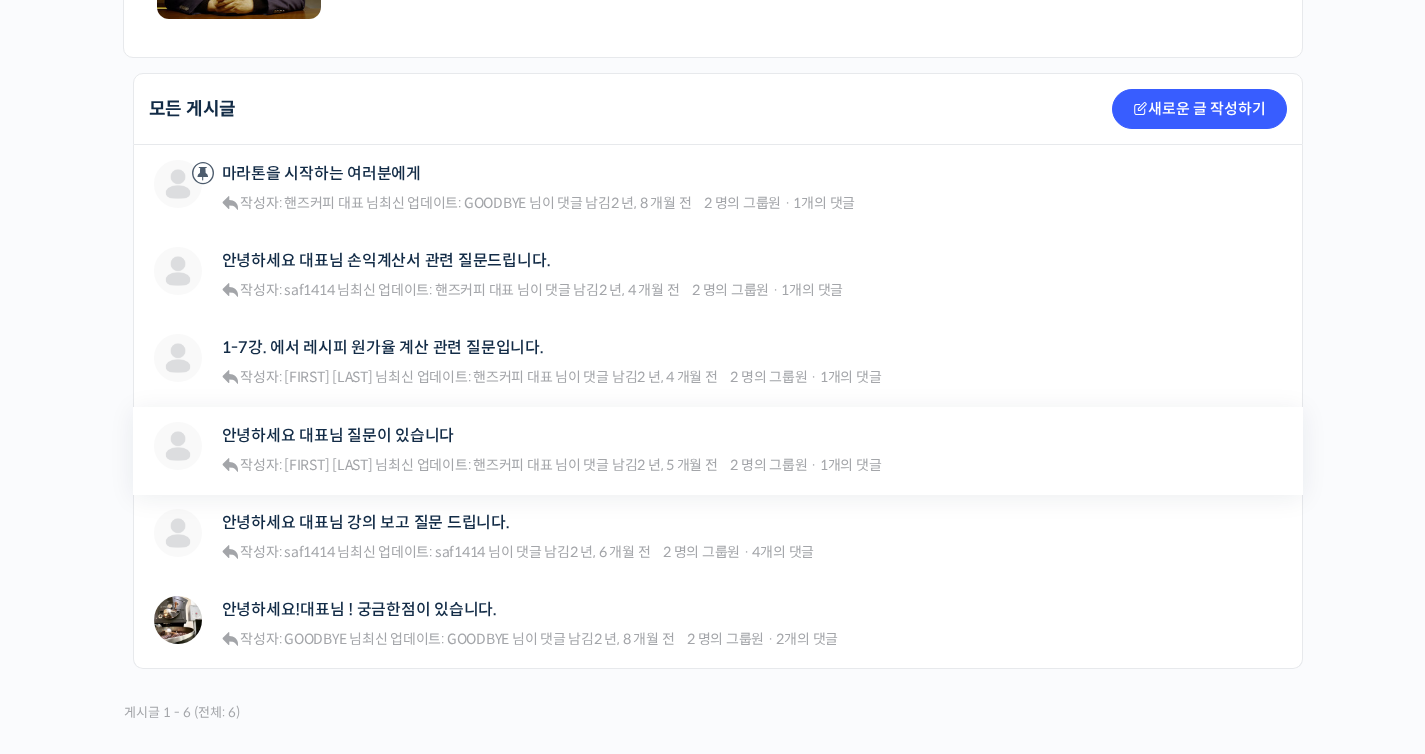 click on "안녕하세요 대표님 질문이 있습니다" at bounding box center [552, 435] 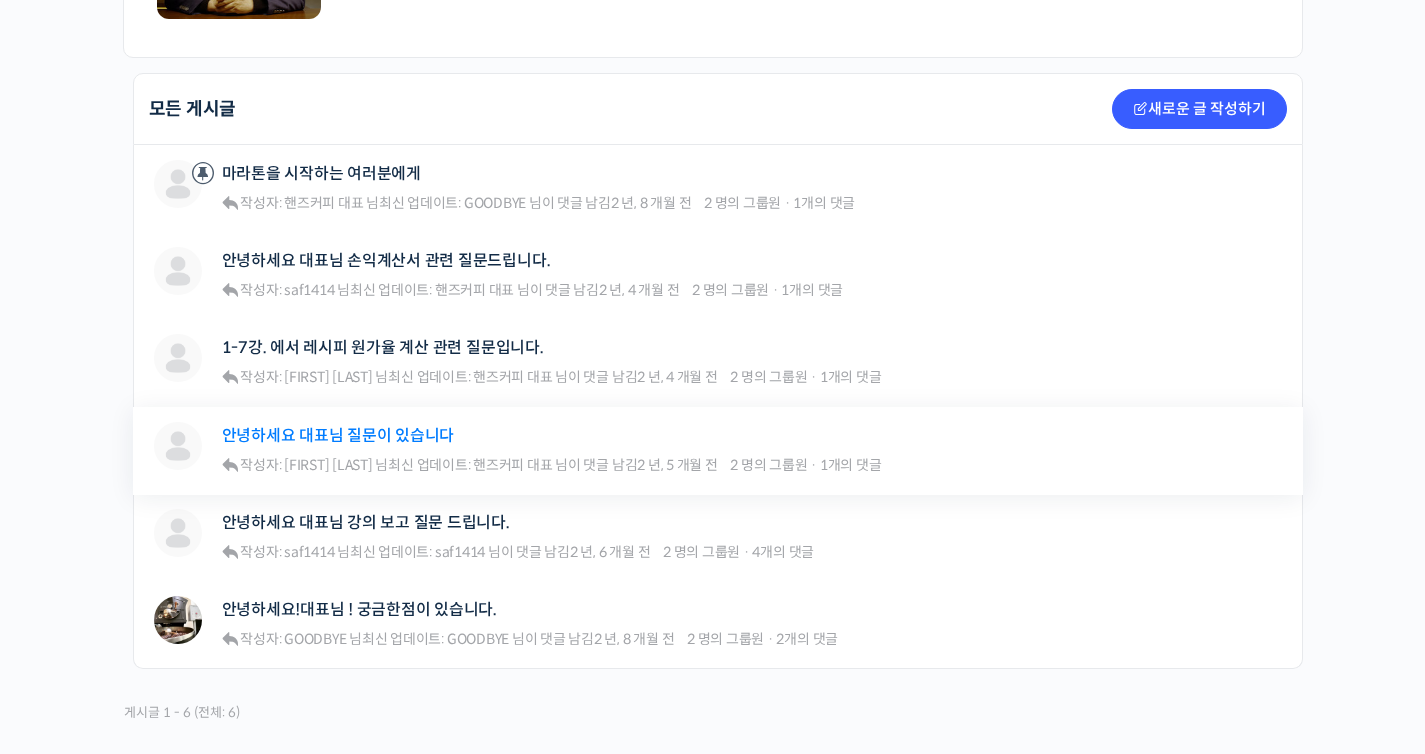 click on "안녕하세요 대표님 질문이 있습니다" at bounding box center (338, 435) 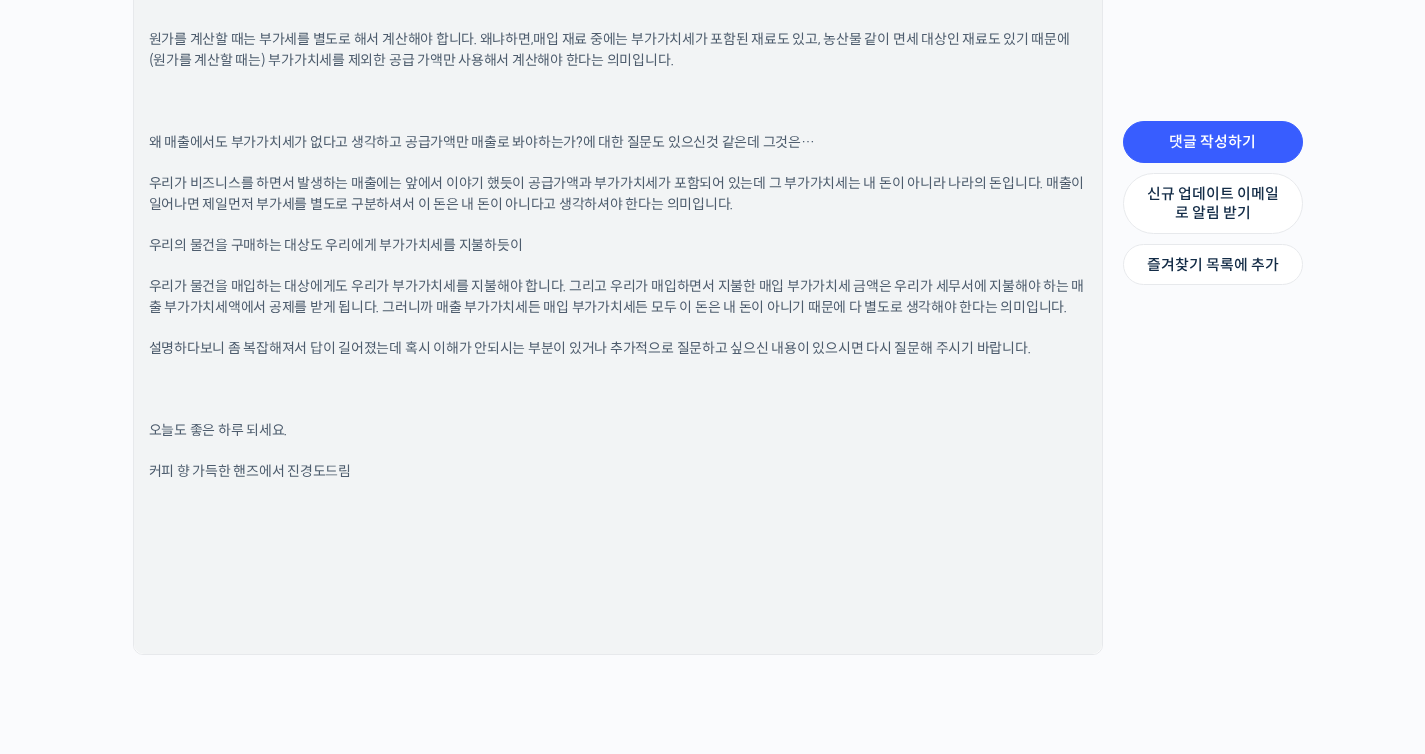 scroll, scrollTop: 1864, scrollLeft: 0, axis: vertical 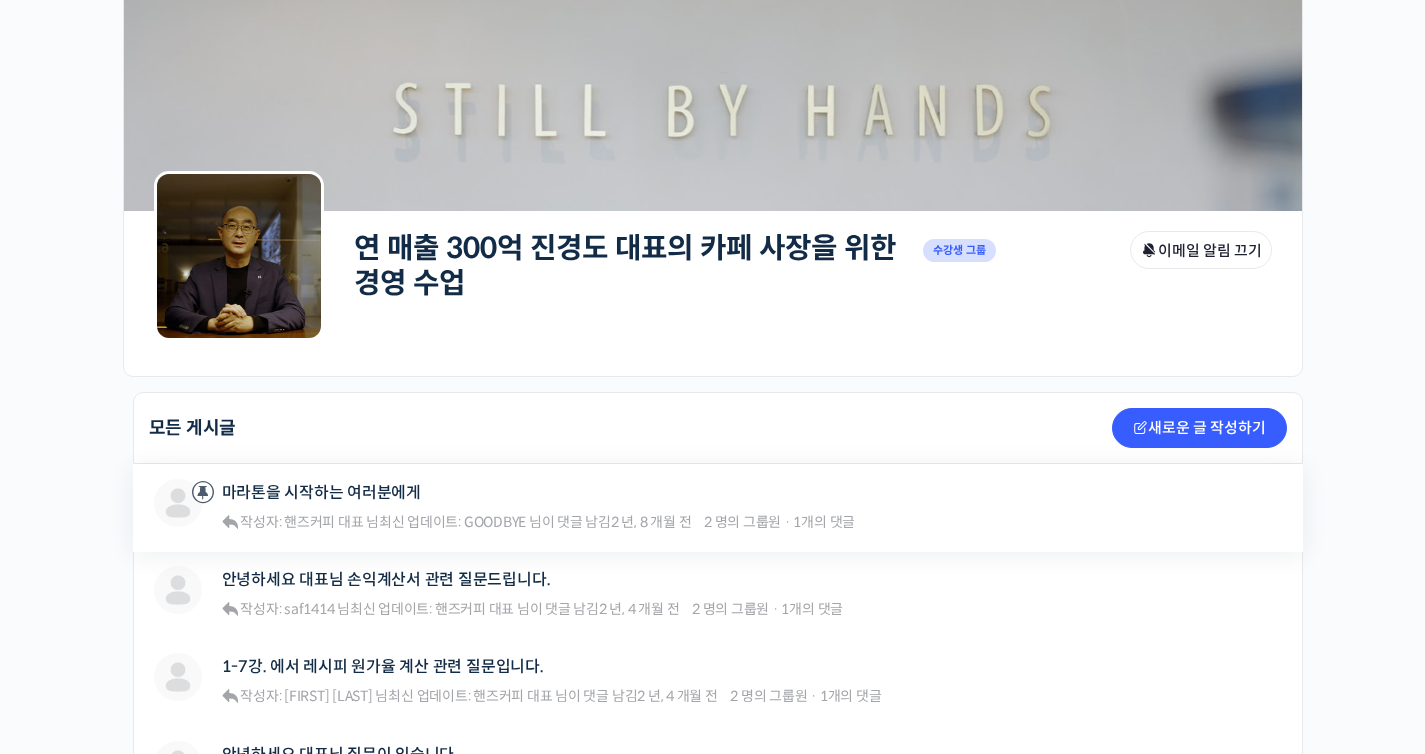 click on "마라톤을 시작하는 여러분에게" at bounding box center (539, 492) 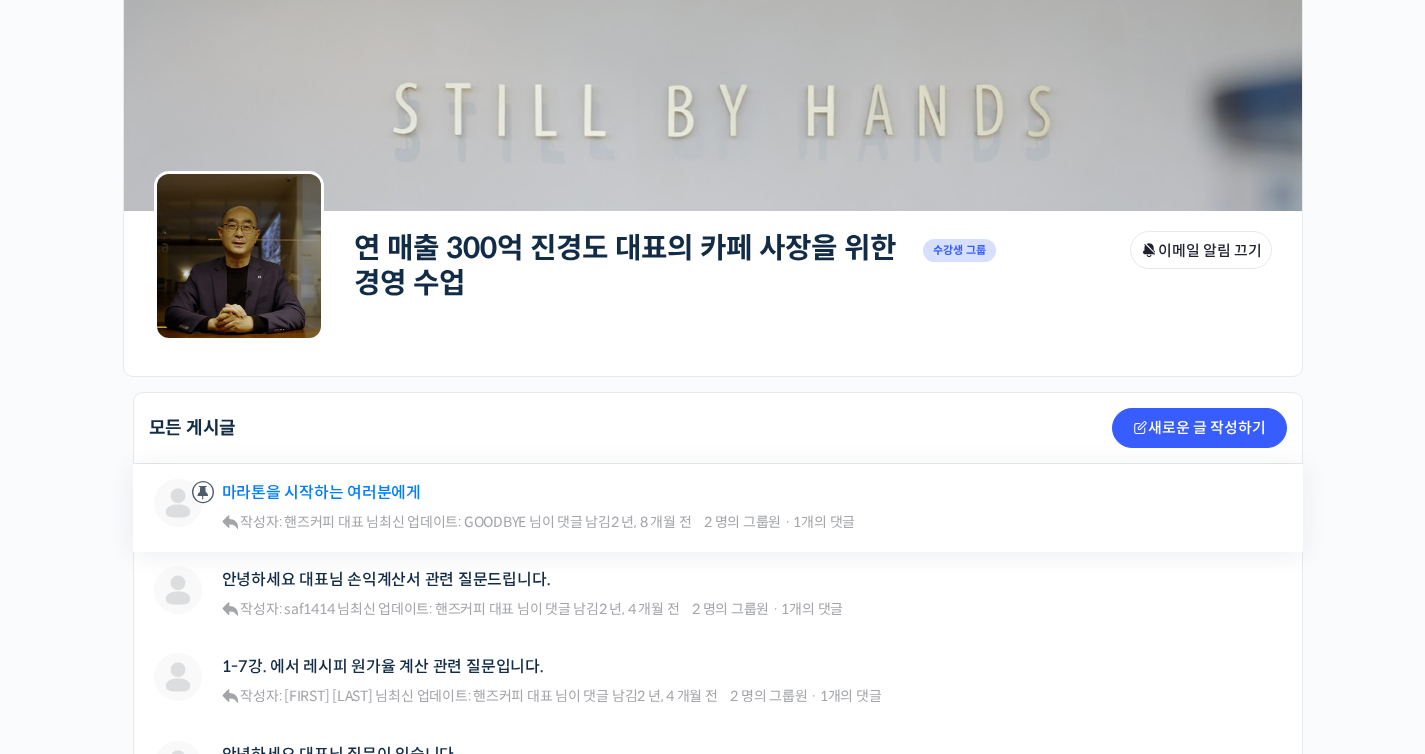 click on "마라톤을 시작하는 여러분에게" at bounding box center [321, 492] 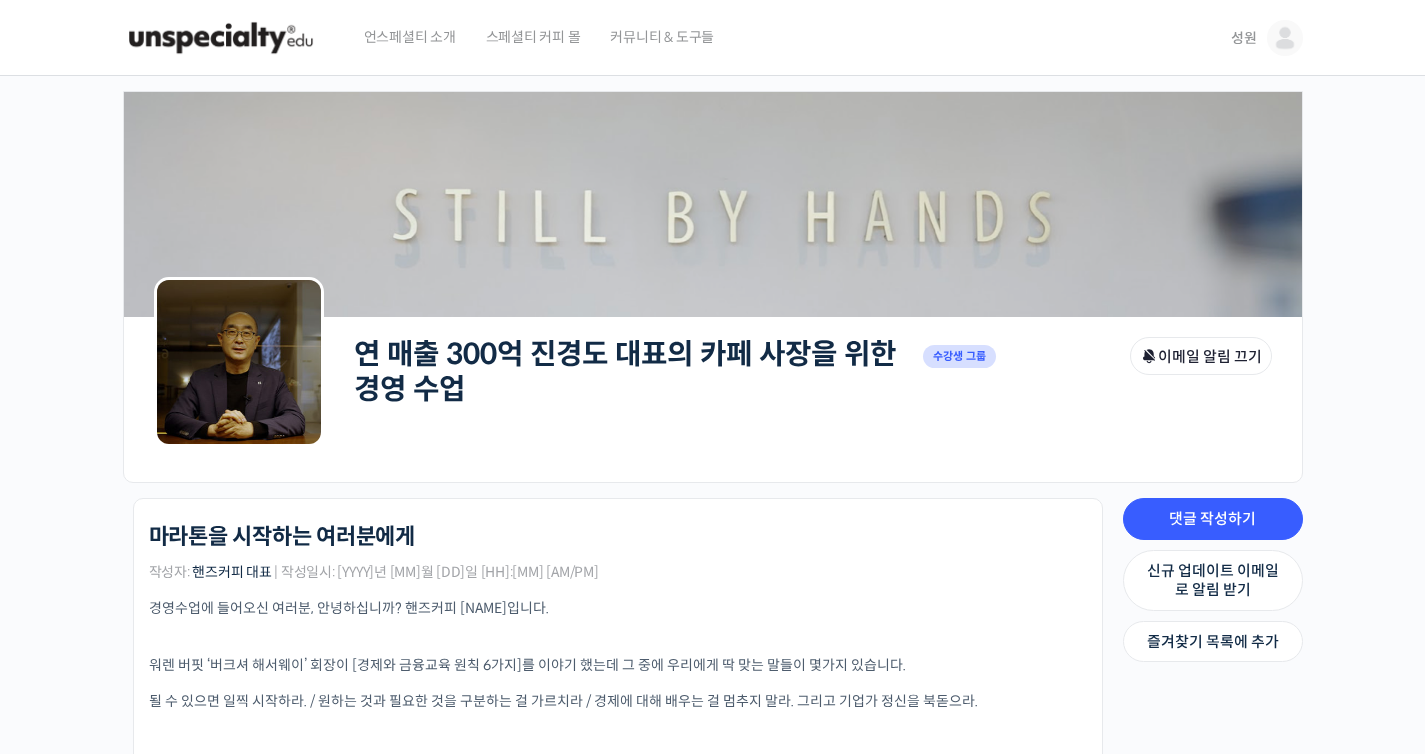 scroll, scrollTop: 0, scrollLeft: 0, axis: both 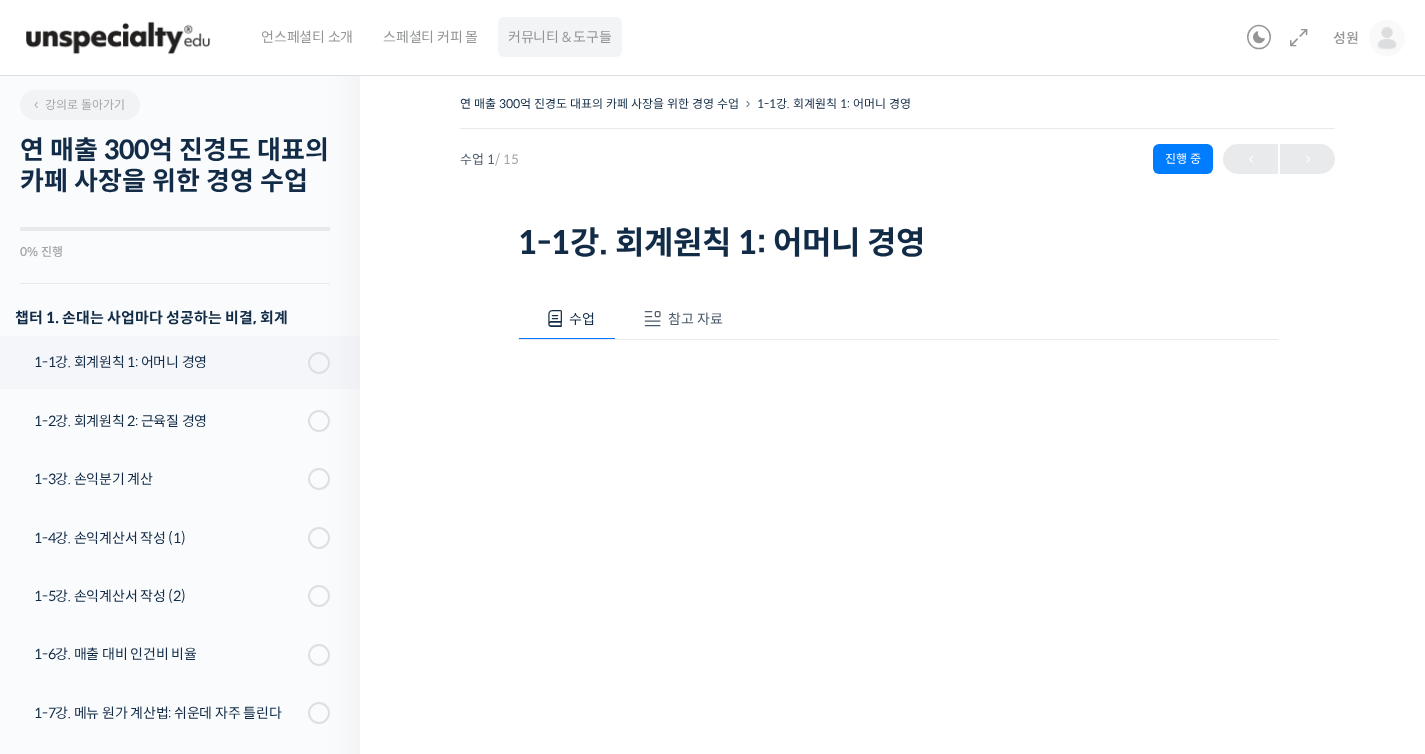 click on "커뮤니티 & 도구들" at bounding box center [560, 37] 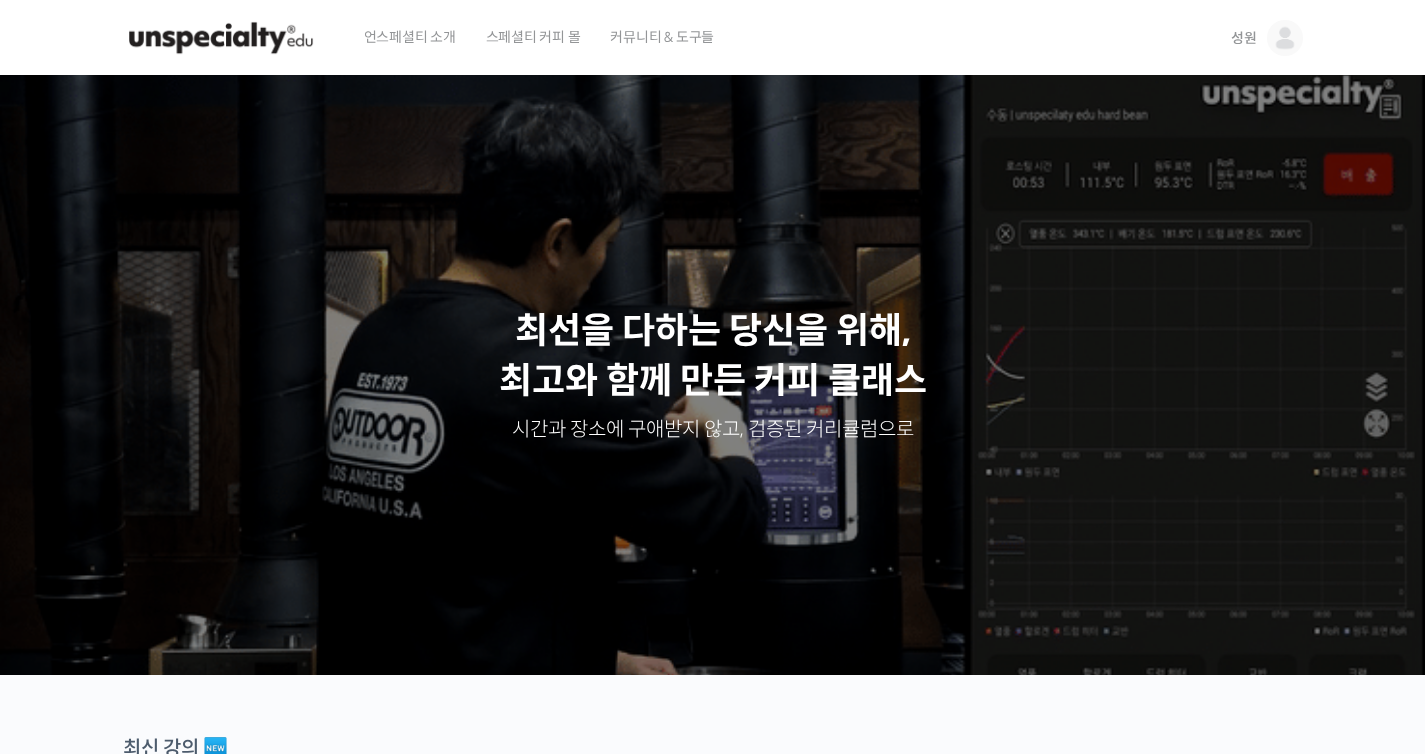 scroll, scrollTop: 0, scrollLeft: 0, axis: both 